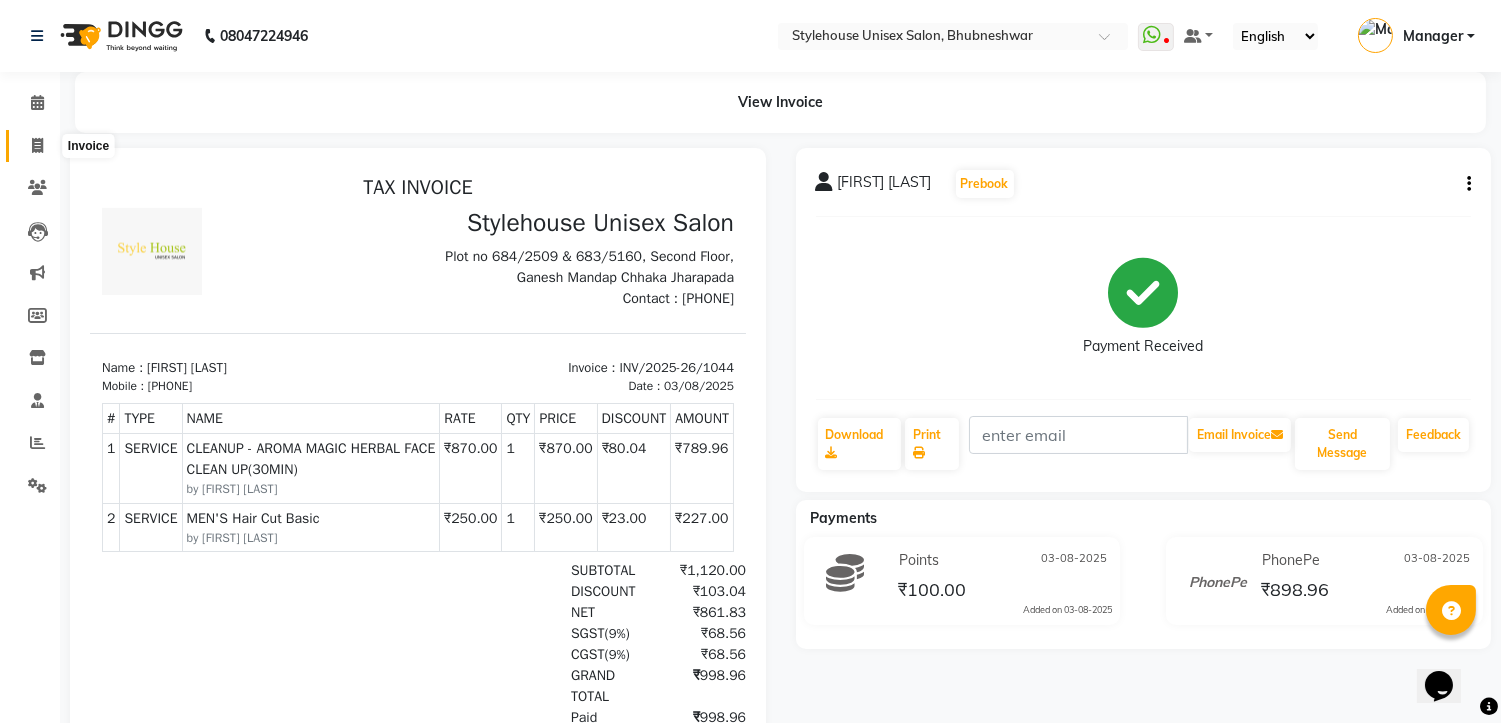 scroll, scrollTop: 0, scrollLeft: 0, axis: both 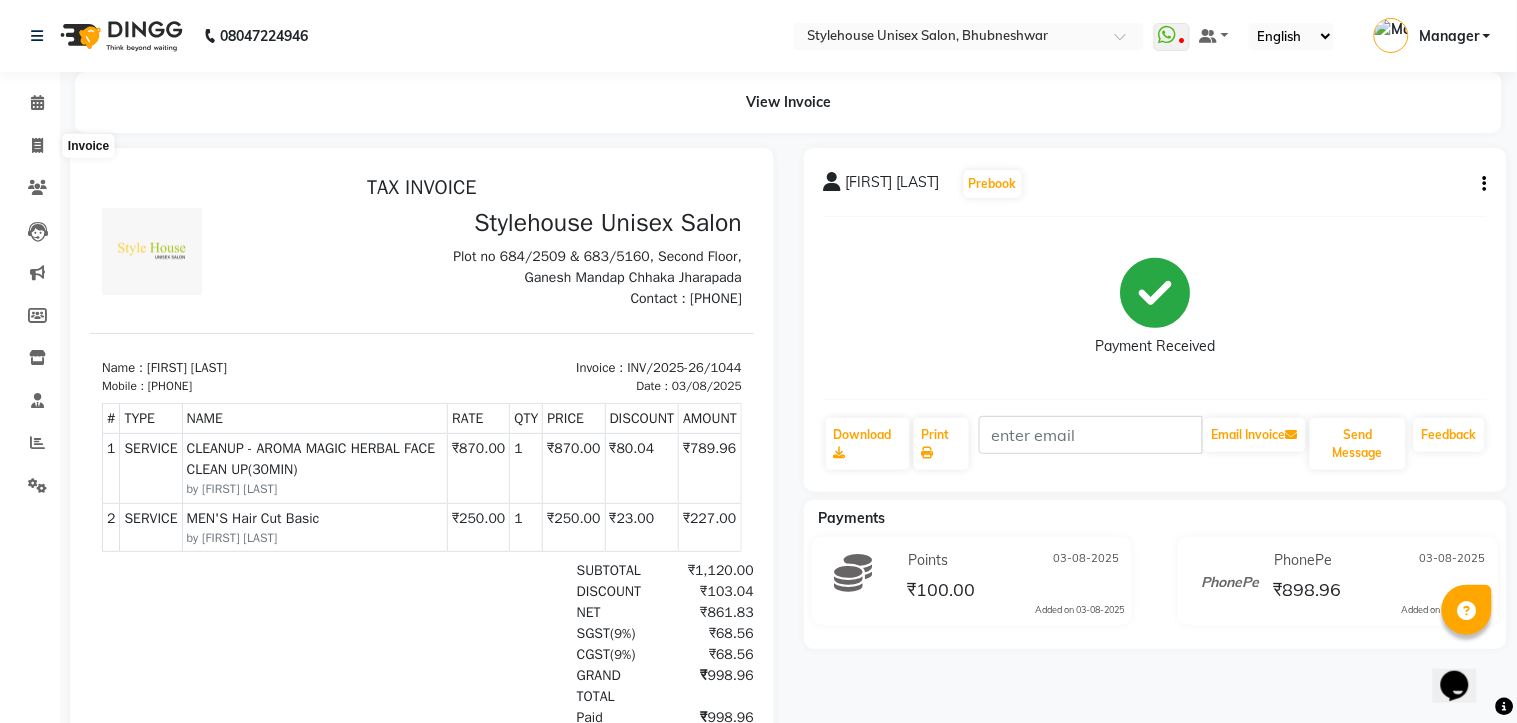 select on "service" 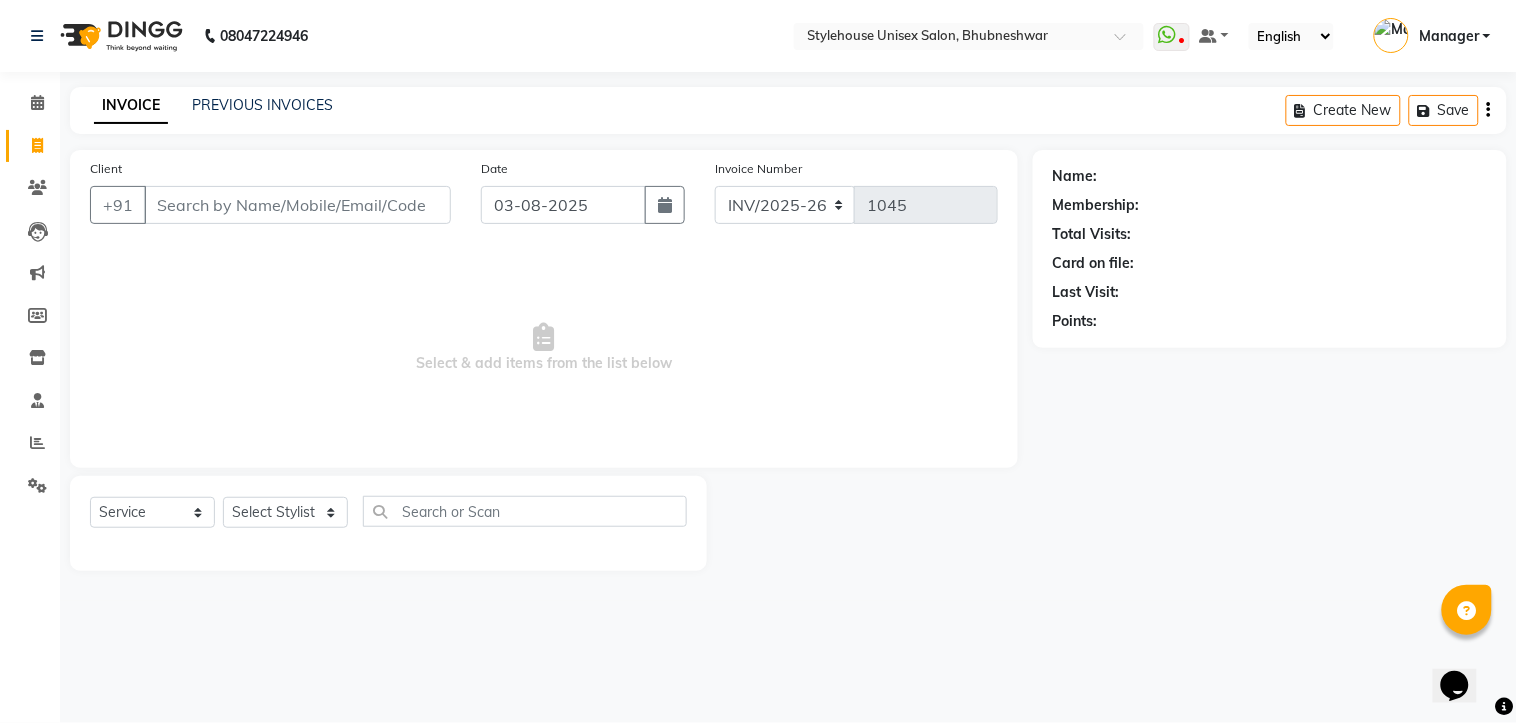 click on "Client" at bounding box center (297, 205) 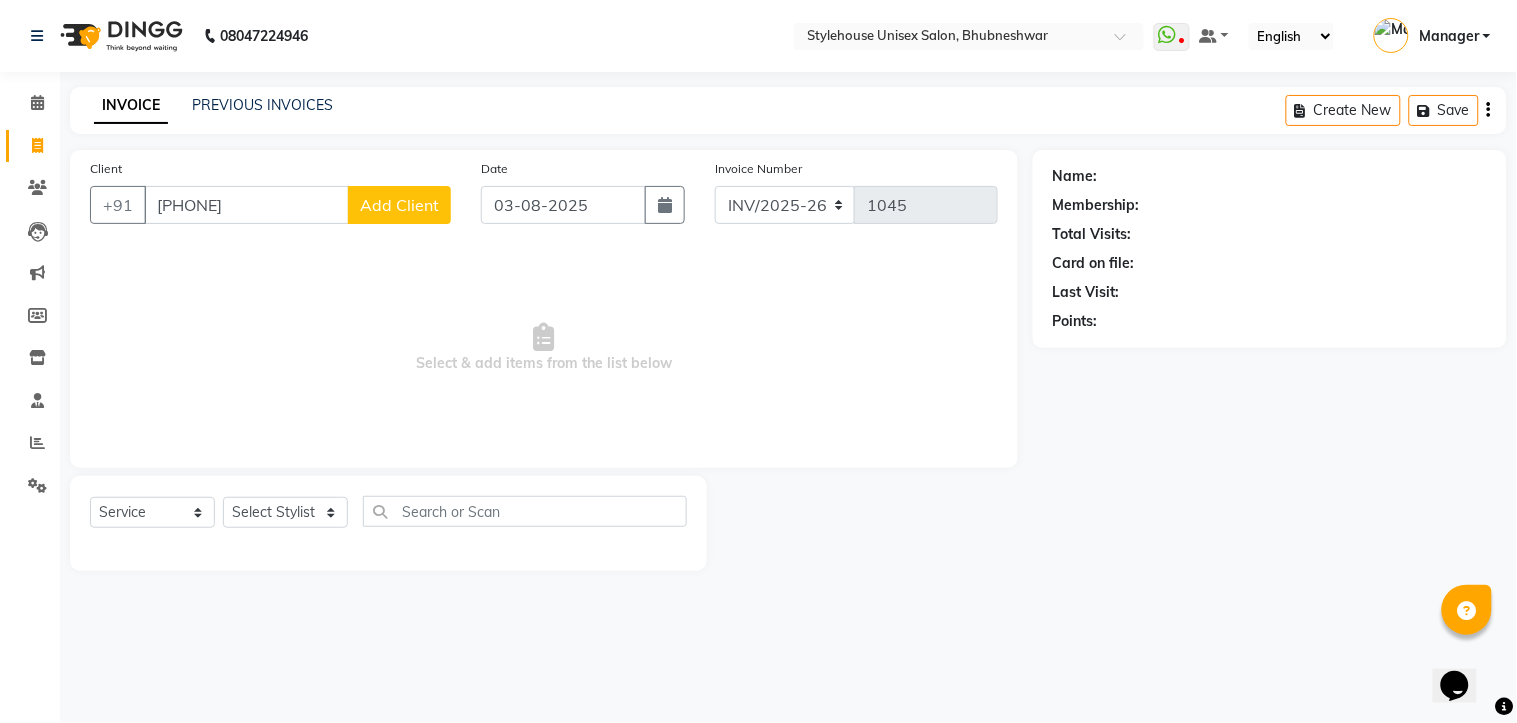 type on "[PHONE]" 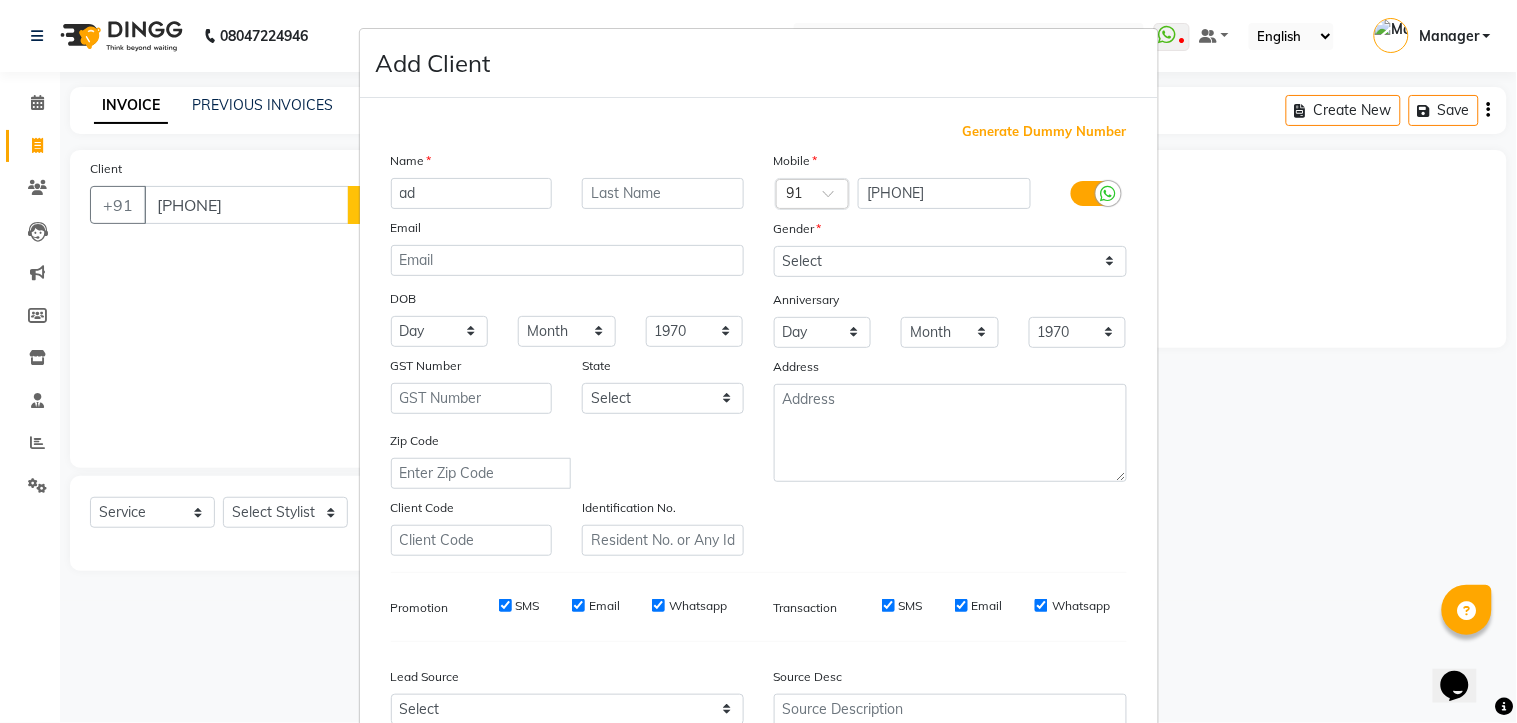 type on "a" 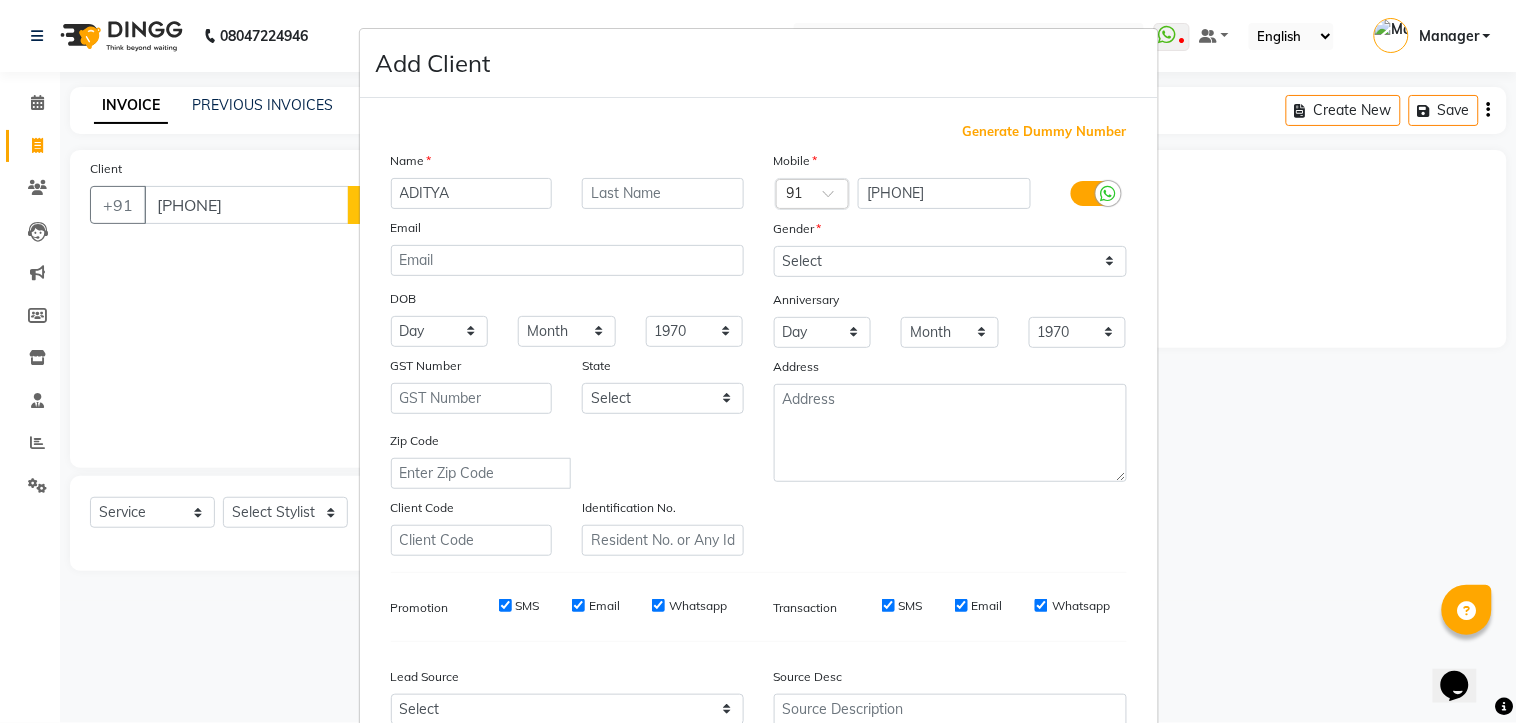 type on "ADITYA" 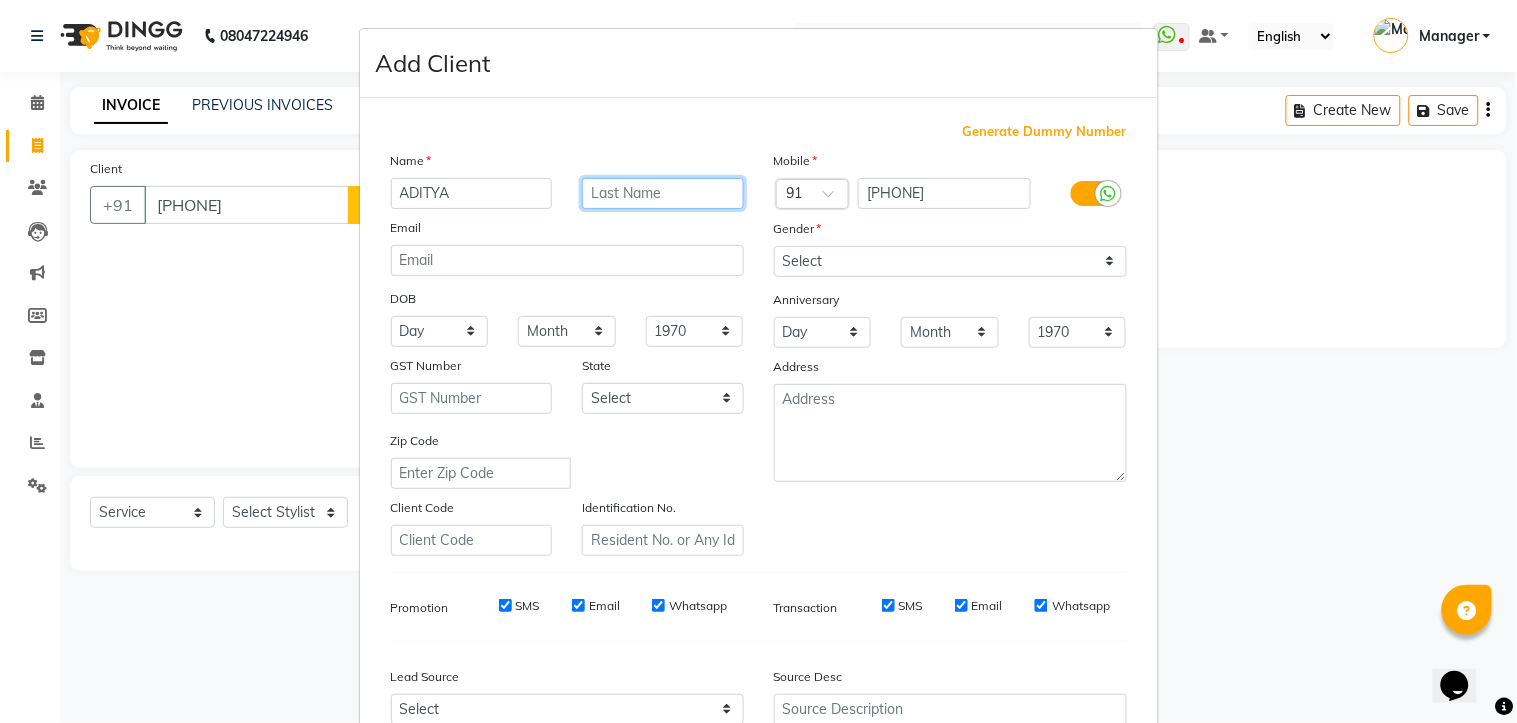 click at bounding box center (663, 193) 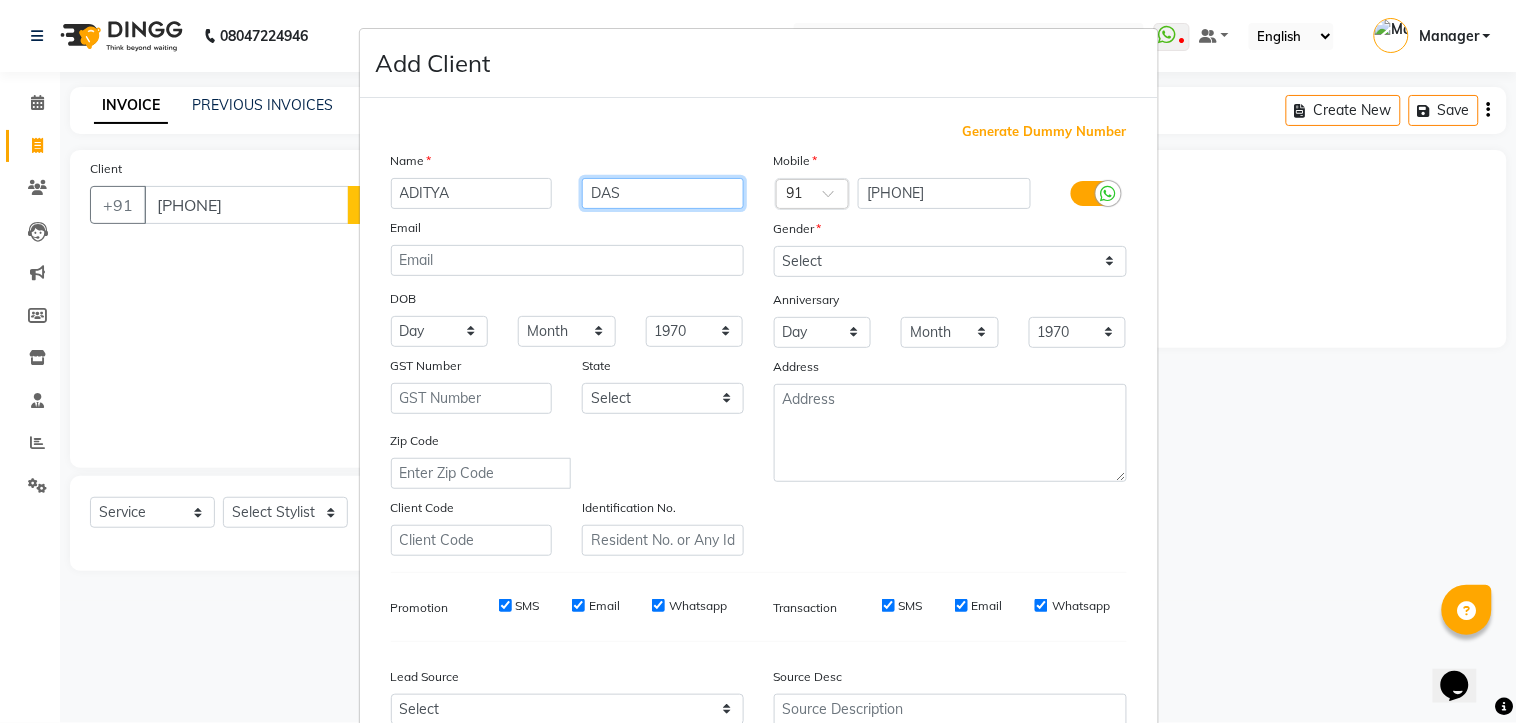 type on "DAS" 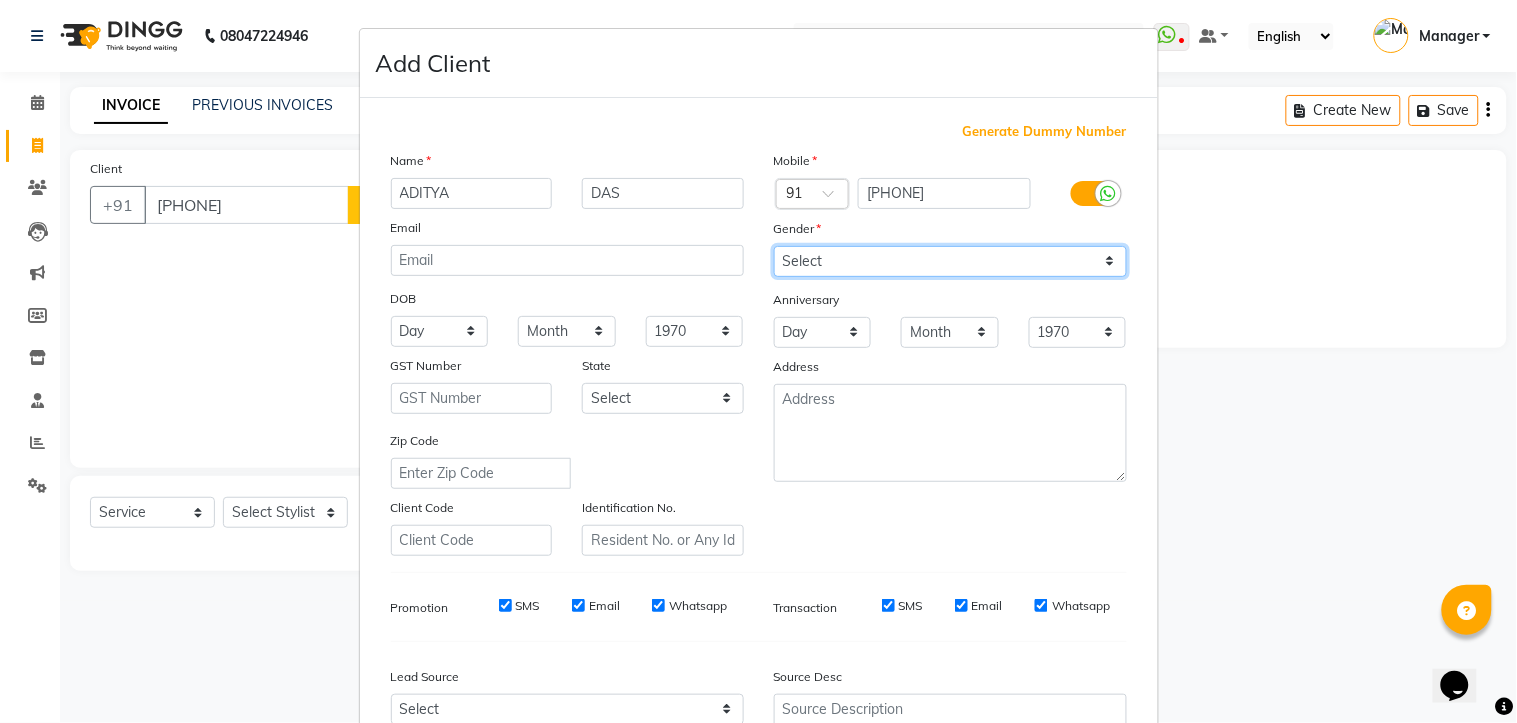 click on "Select Male Female Other Prefer Not To Say" at bounding box center (950, 261) 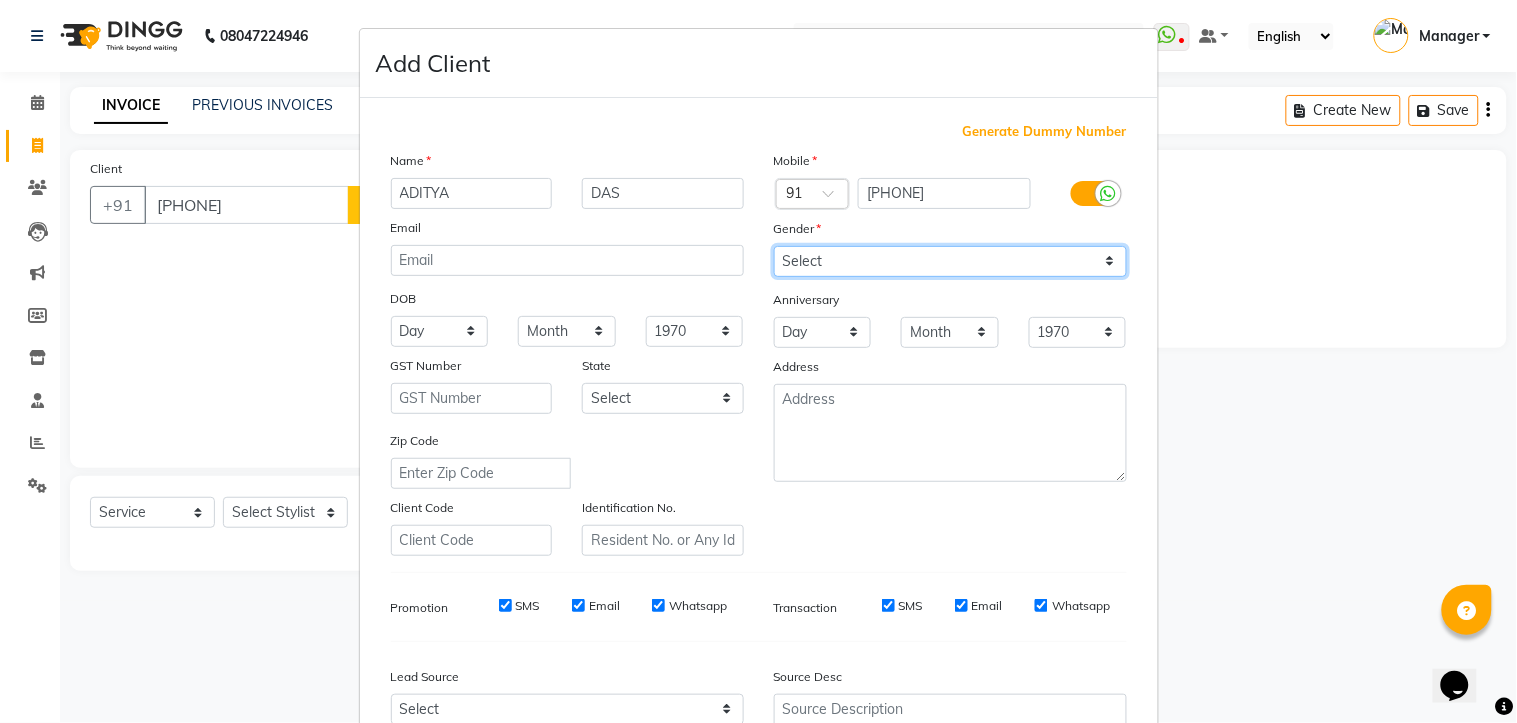 select on "male" 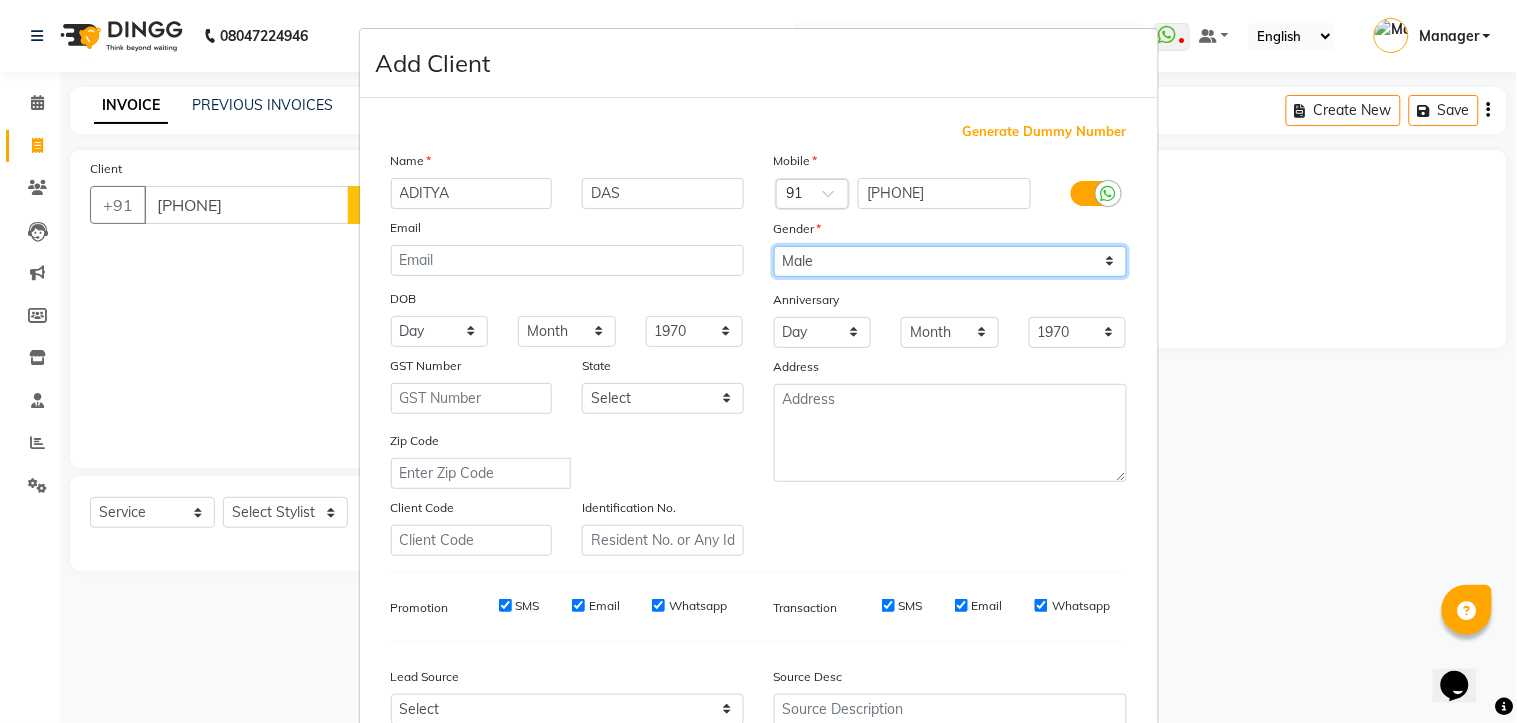 click on "Select Male Female Other Prefer Not To Say" at bounding box center [950, 261] 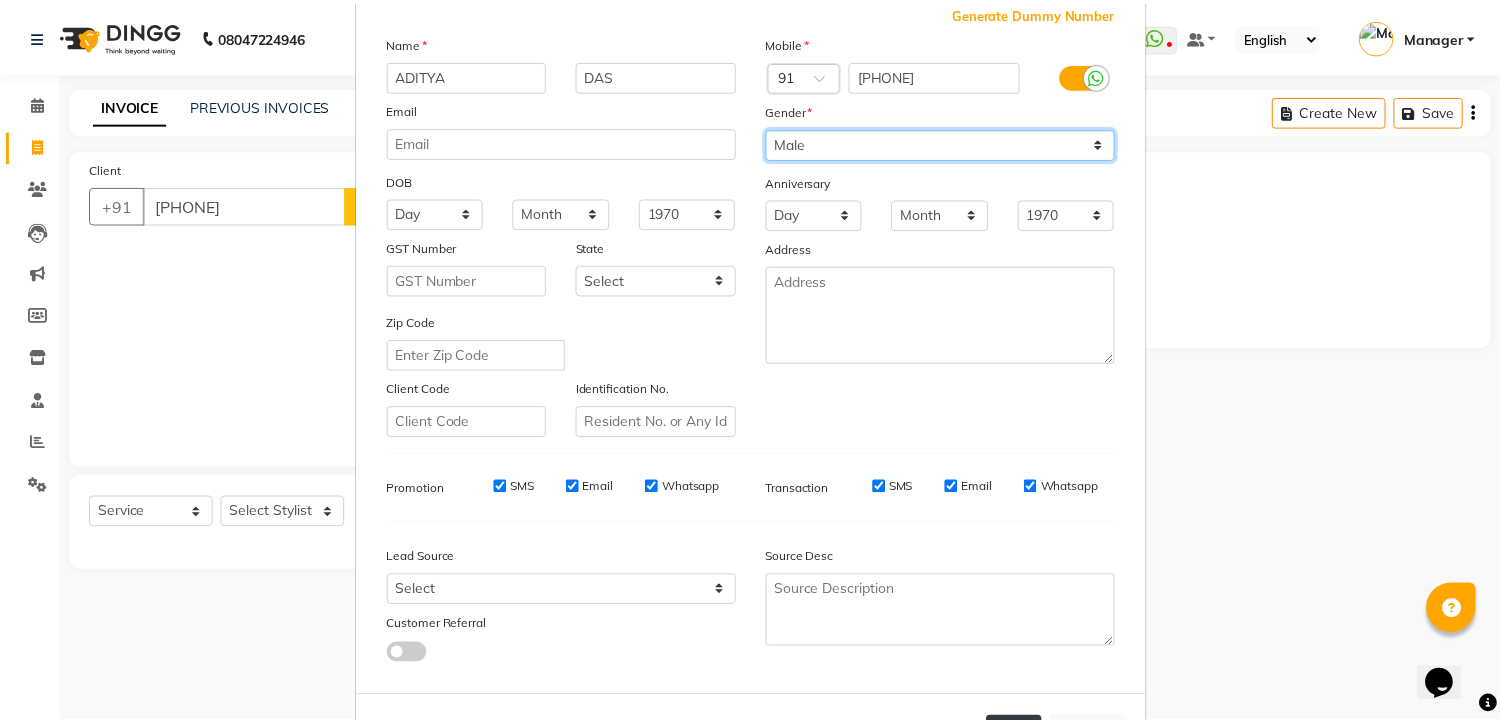 scroll, scrollTop: 201, scrollLeft: 0, axis: vertical 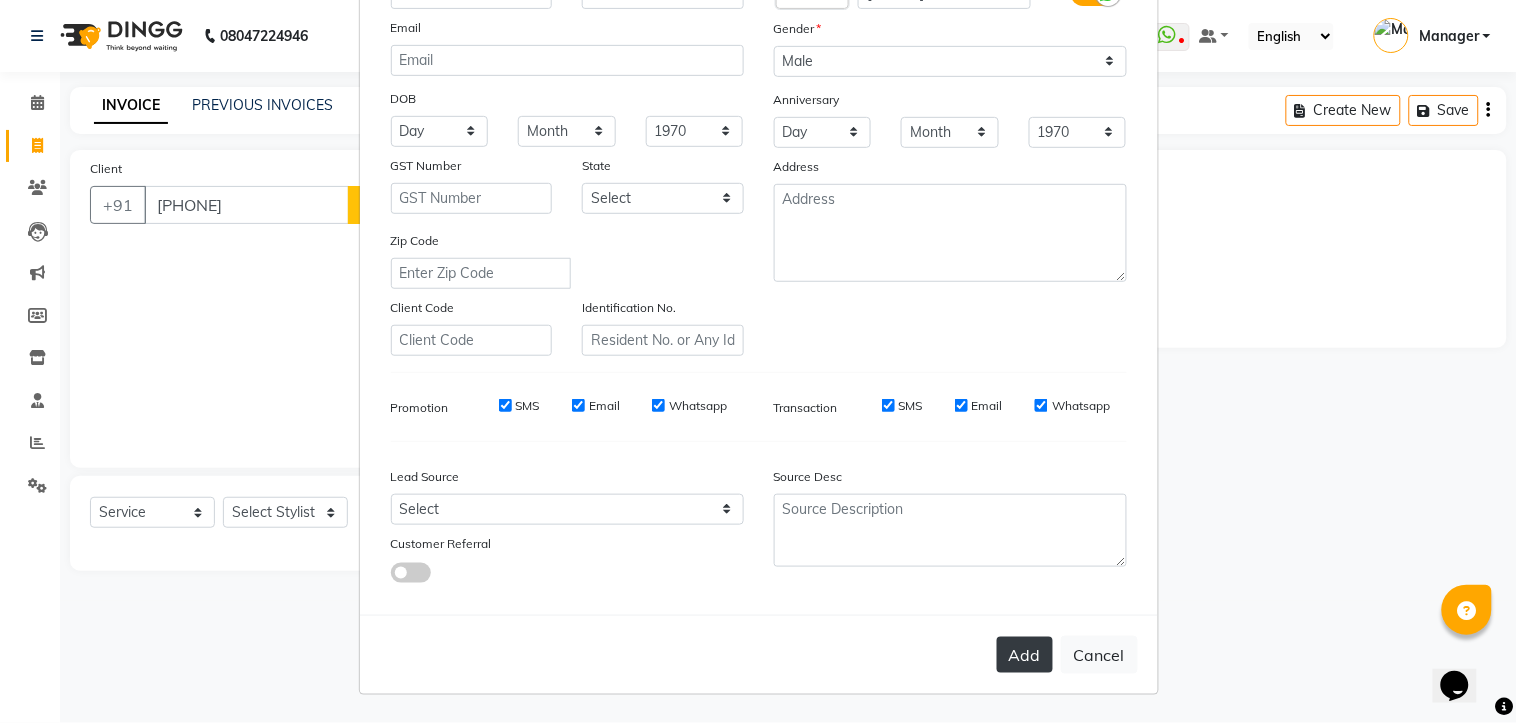 click on "Add" at bounding box center (1025, 655) 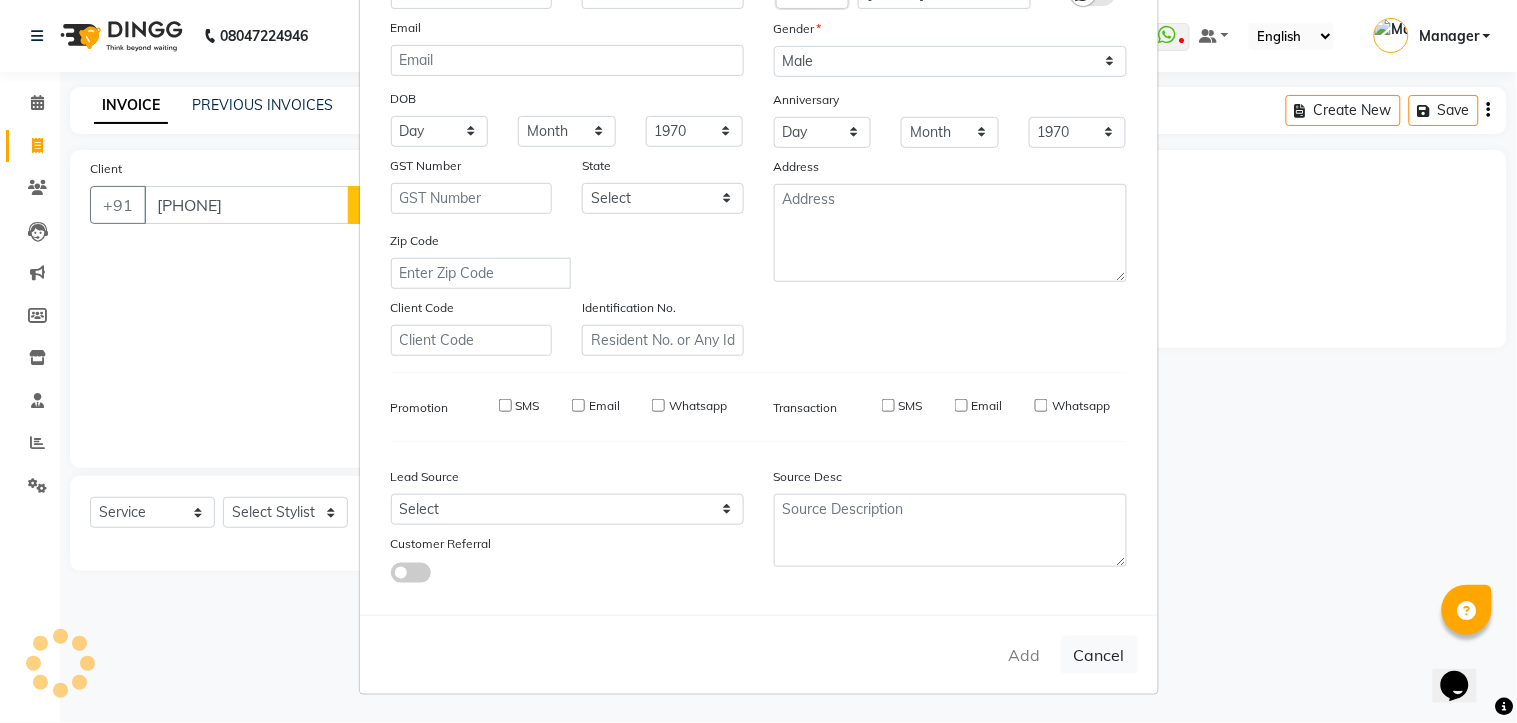 type 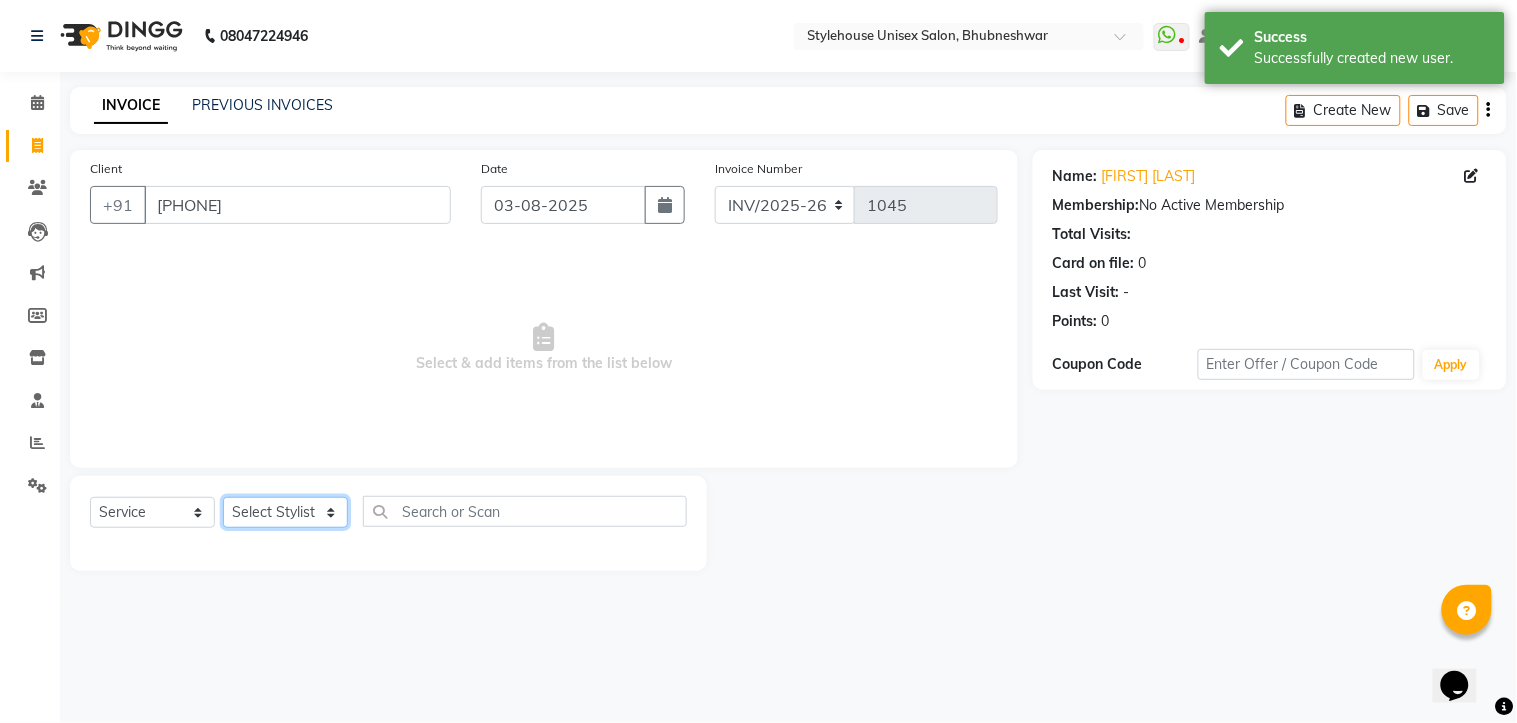 click on "Select Stylist ASISH MANTRI BIKASH BARIK LIMARANI SAMAL Manager NAZNI BEGUM PABITRA BARIK RUPANJALI SAMAL" 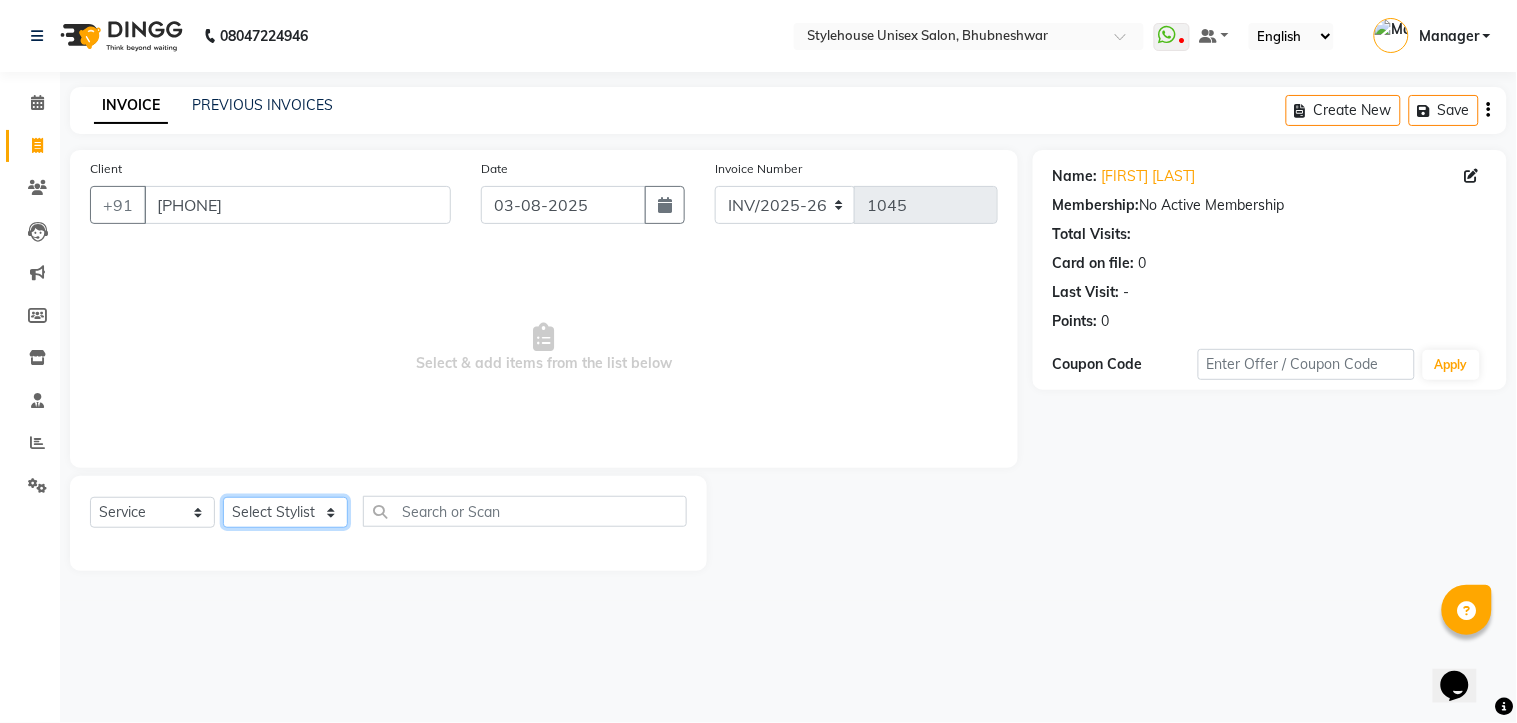 select on "87941" 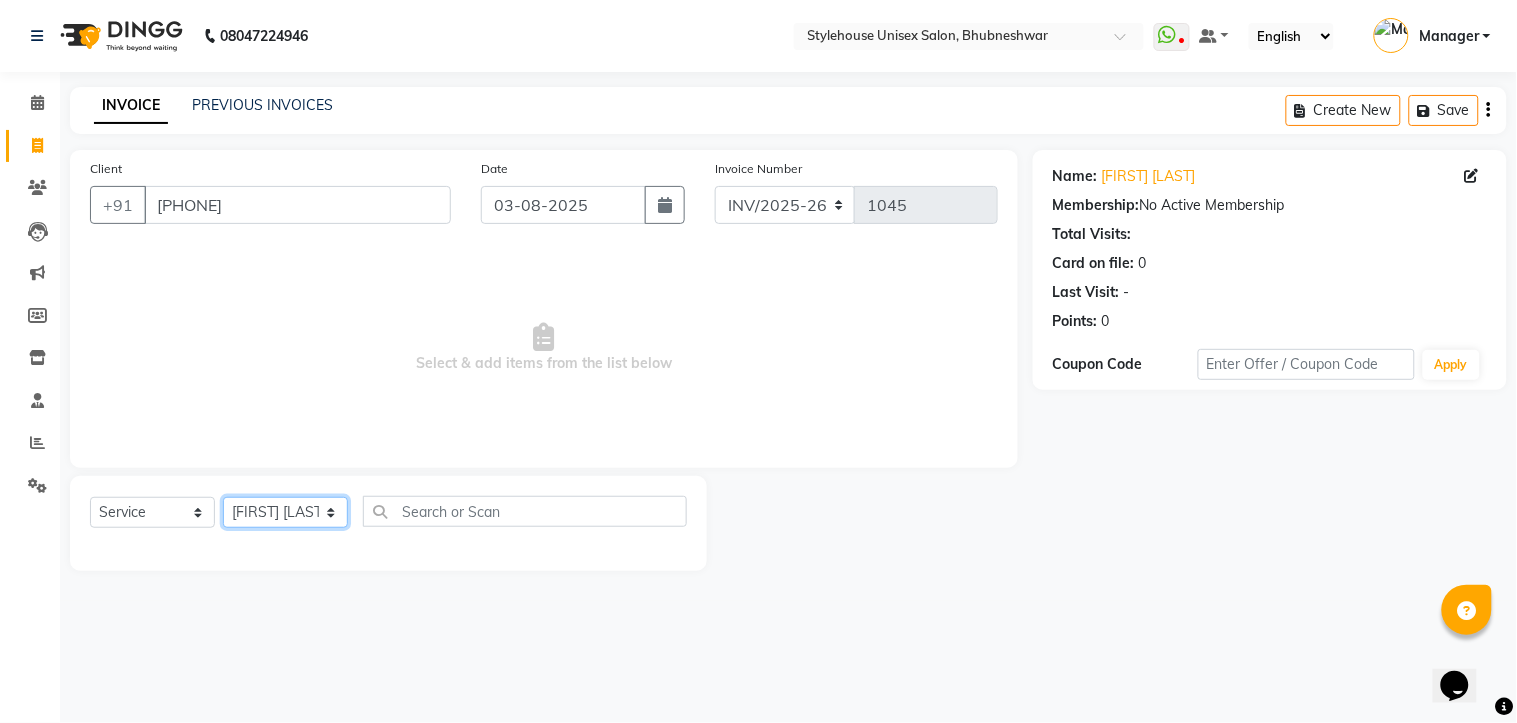 click on "Select Stylist ASISH MANTRI BIKASH BARIK LIMARANI SAMAL Manager NAZNI BEGUM PABITRA BARIK RUPANJALI SAMAL" 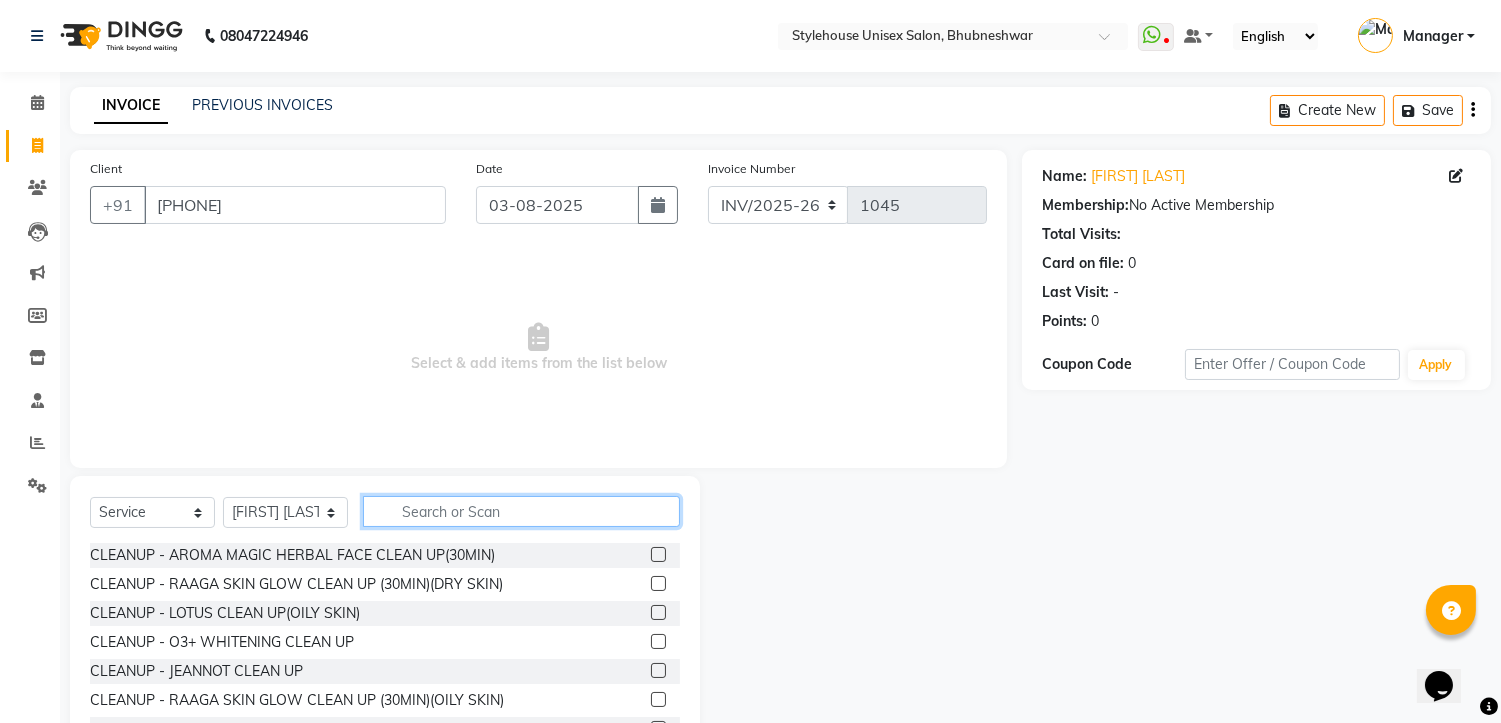 click 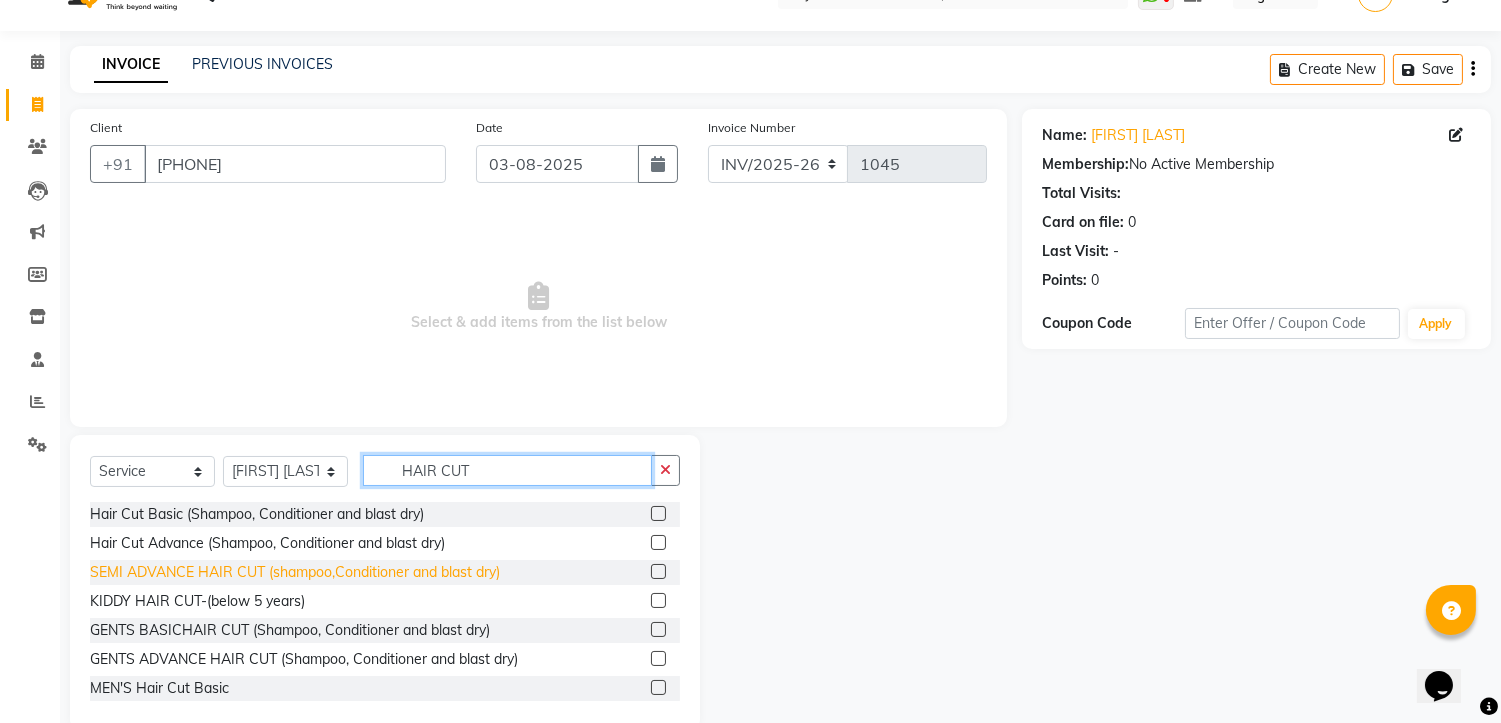 scroll, scrollTop: 77, scrollLeft: 0, axis: vertical 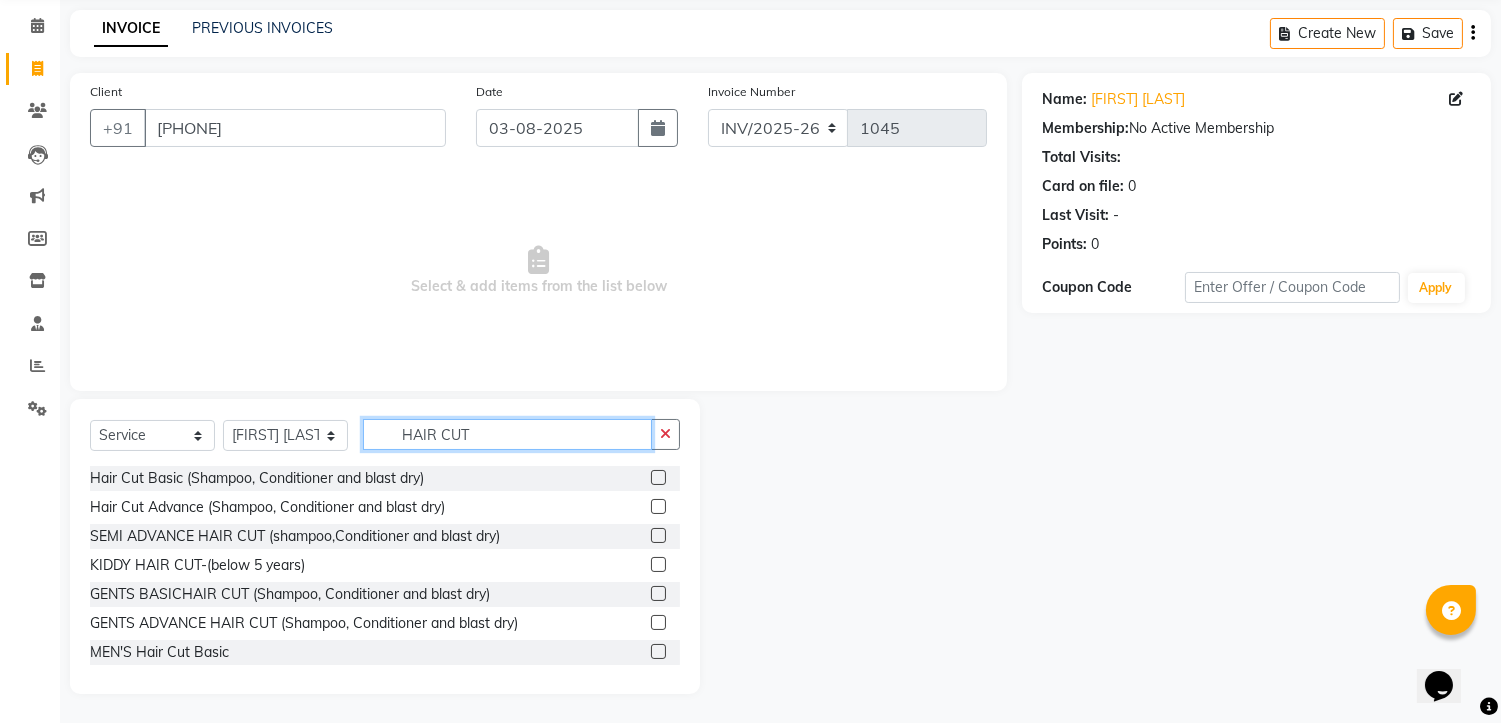 type on "HAIR CUT" 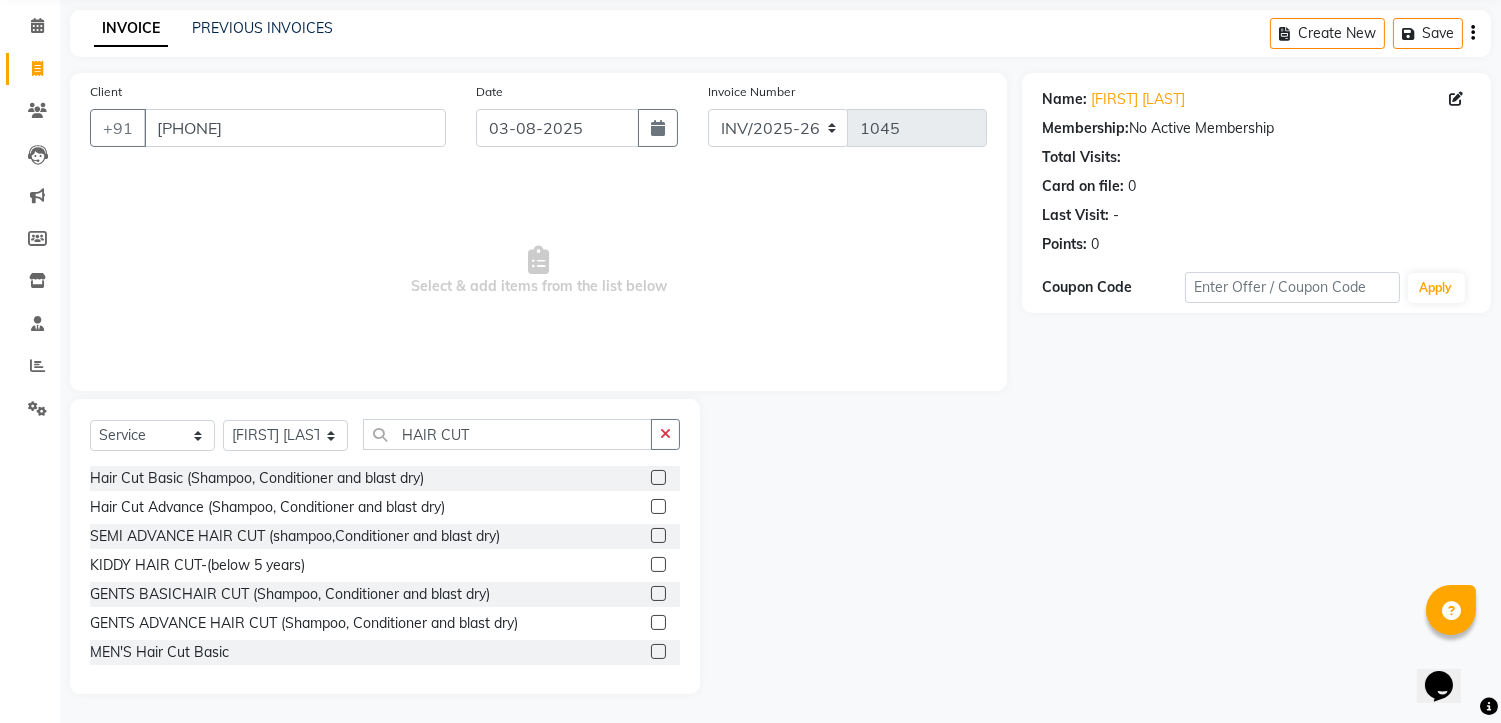 click 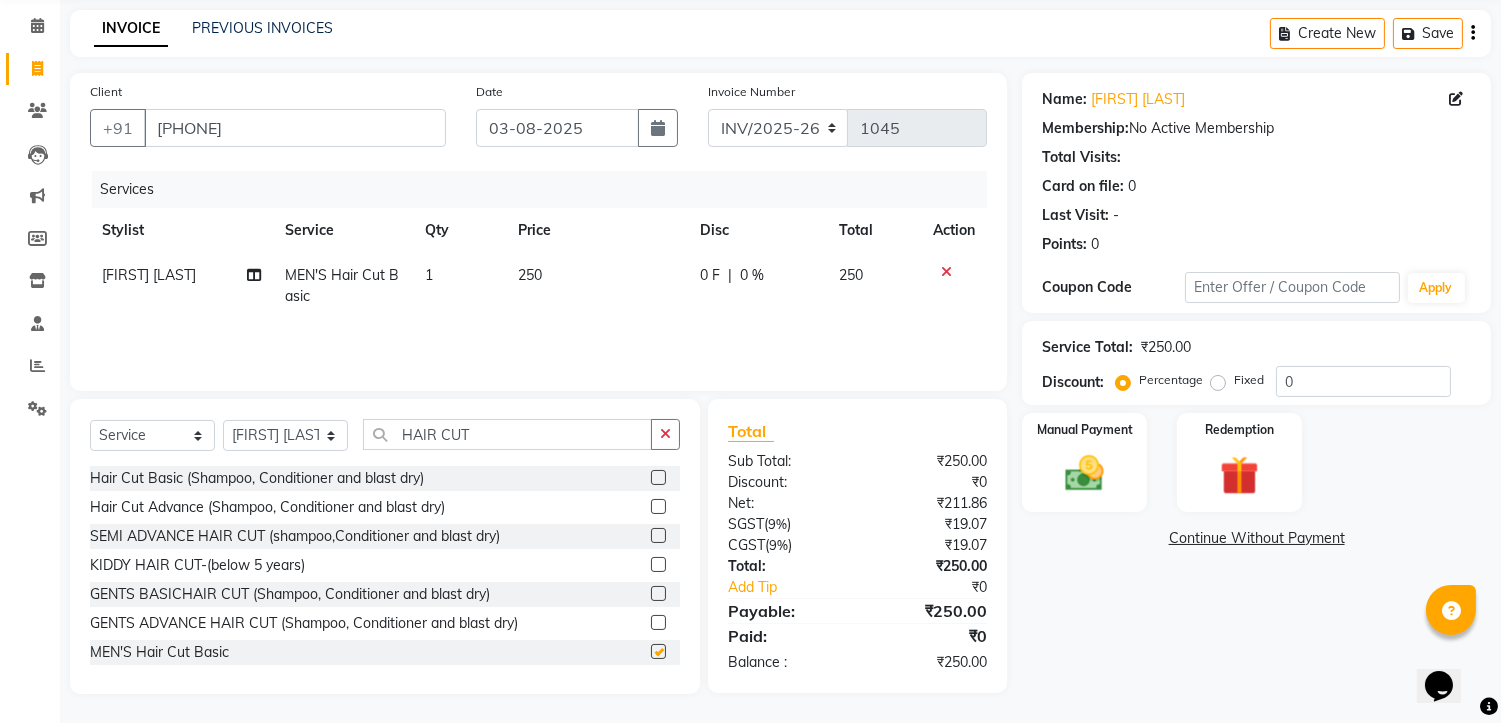 checkbox on "false" 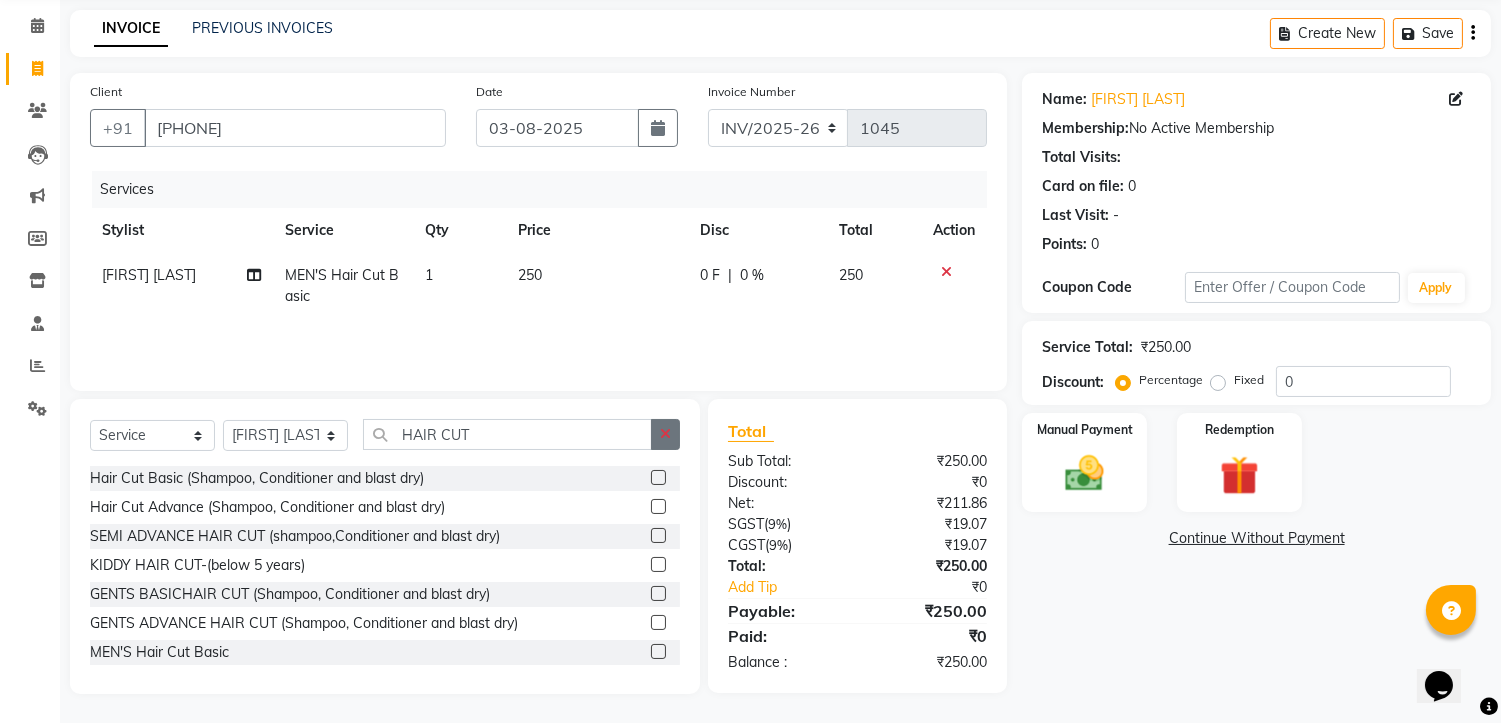 click 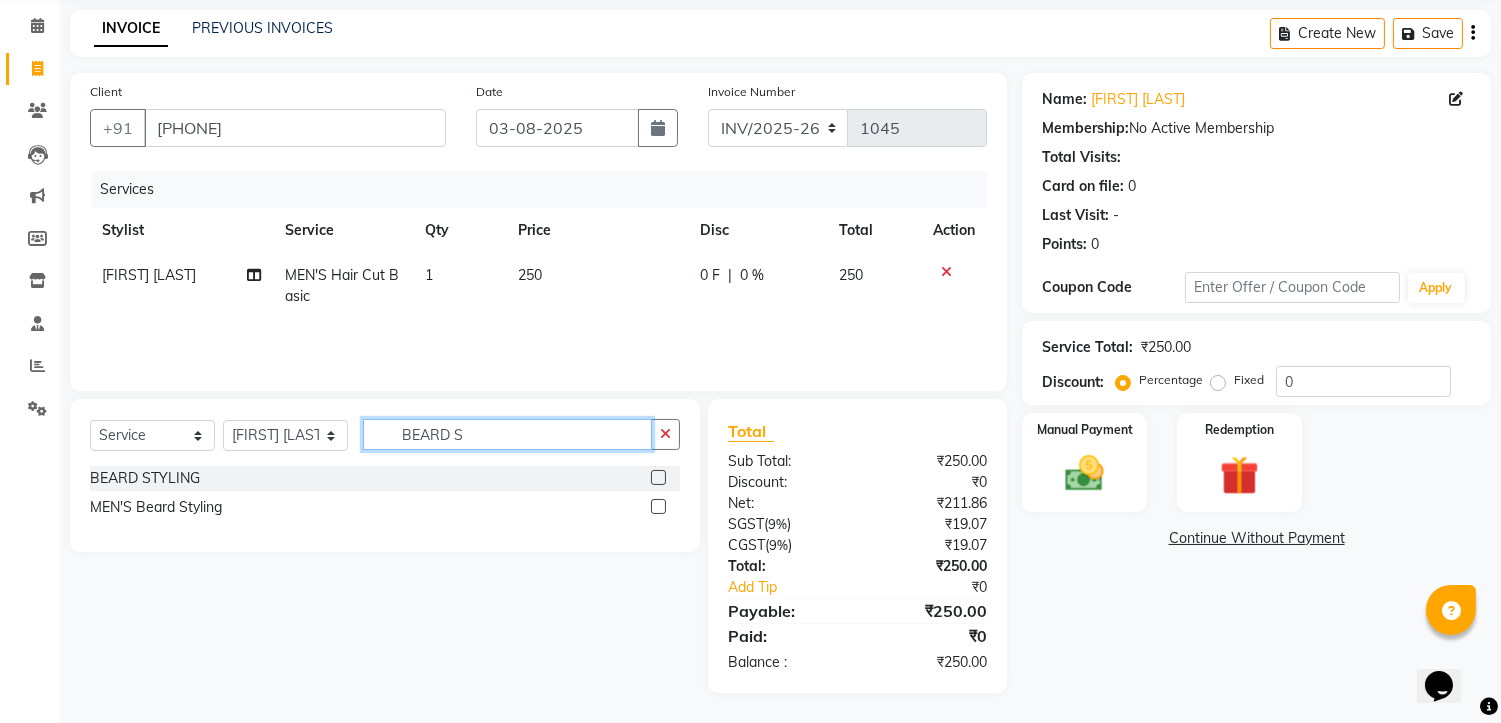 scroll, scrollTop: 76, scrollLeft: 0, axis: vertical 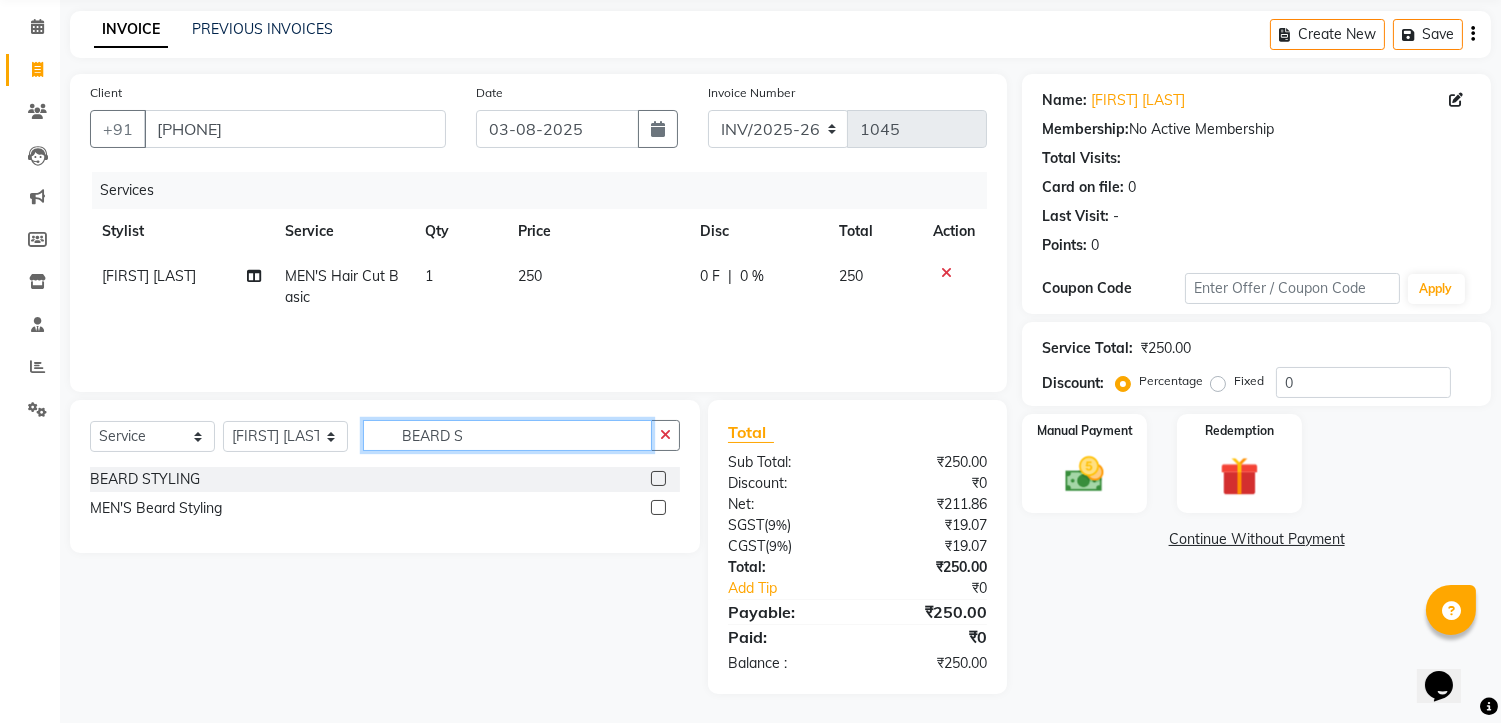 type on "BEARD S" 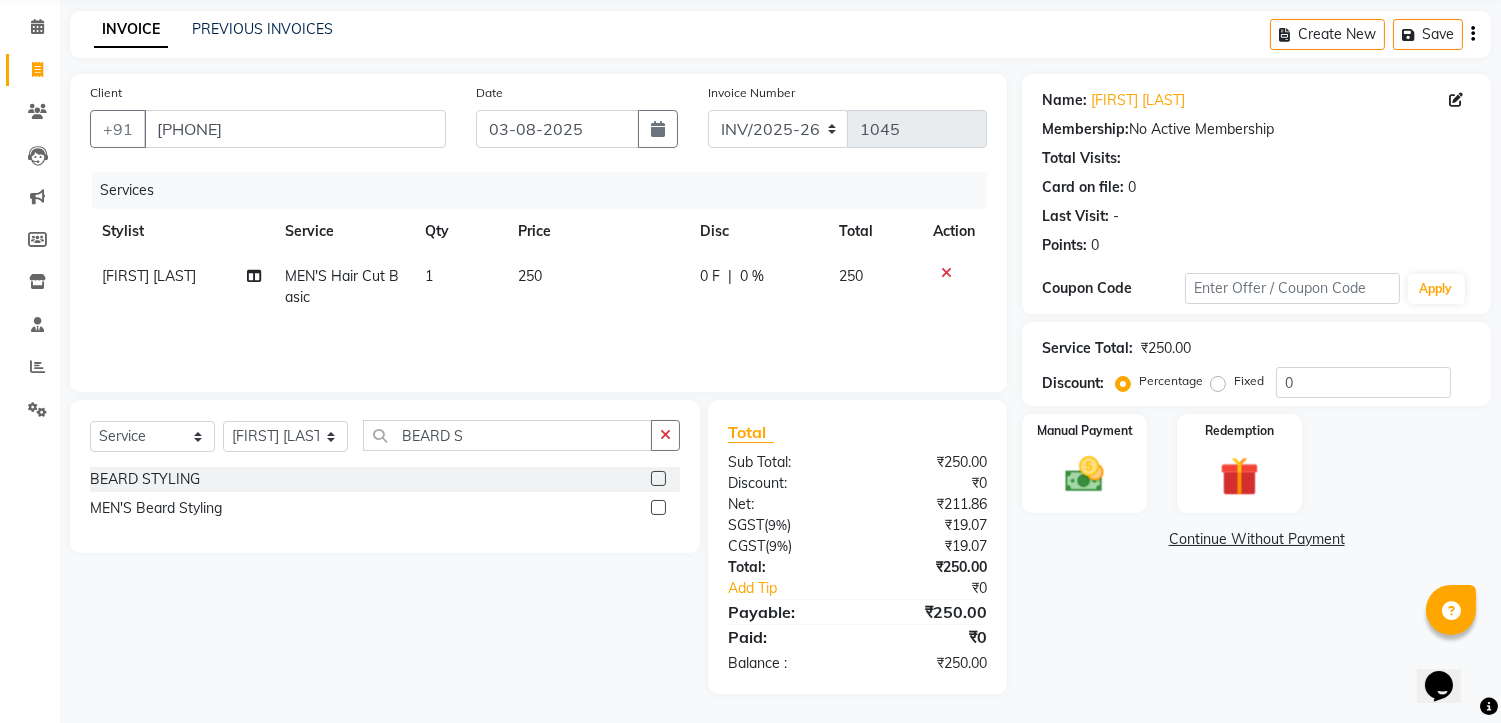 click 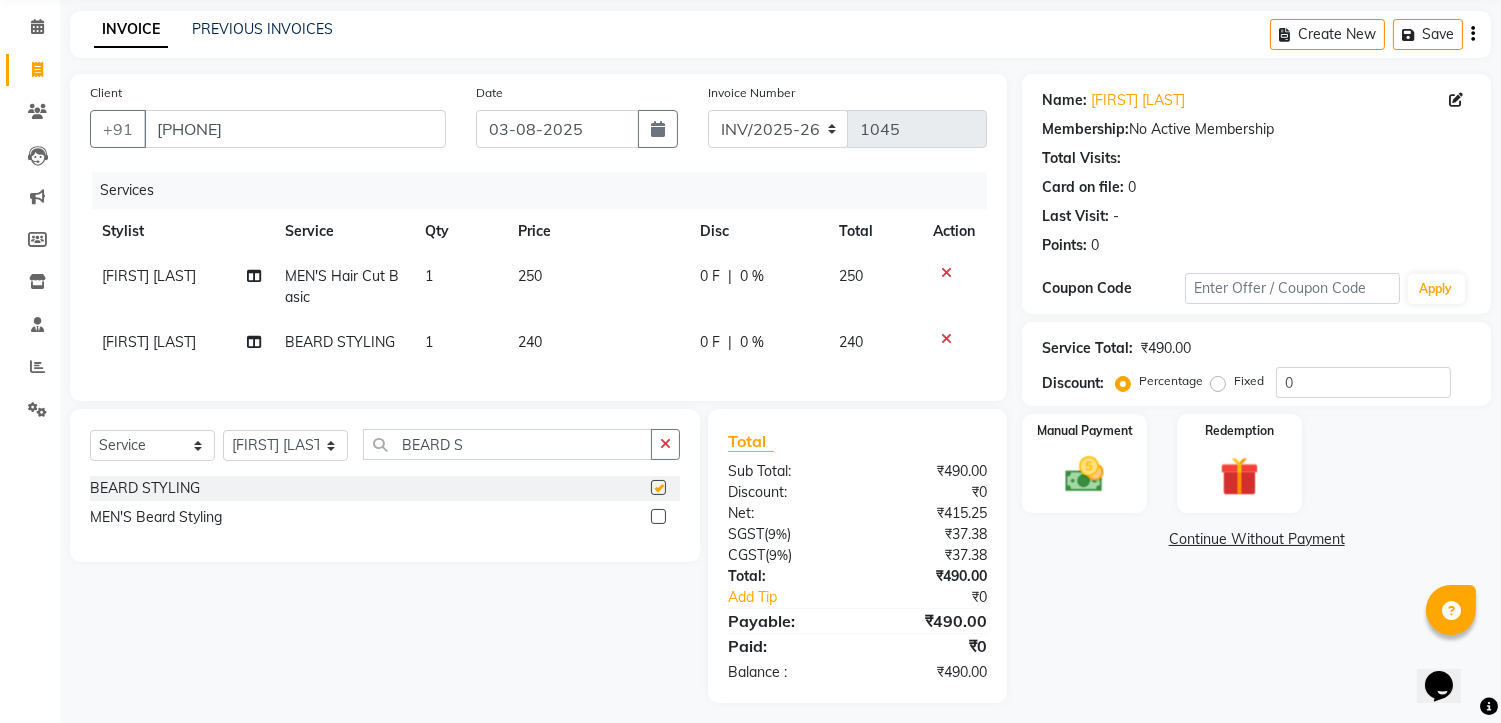 checkbox on "false" 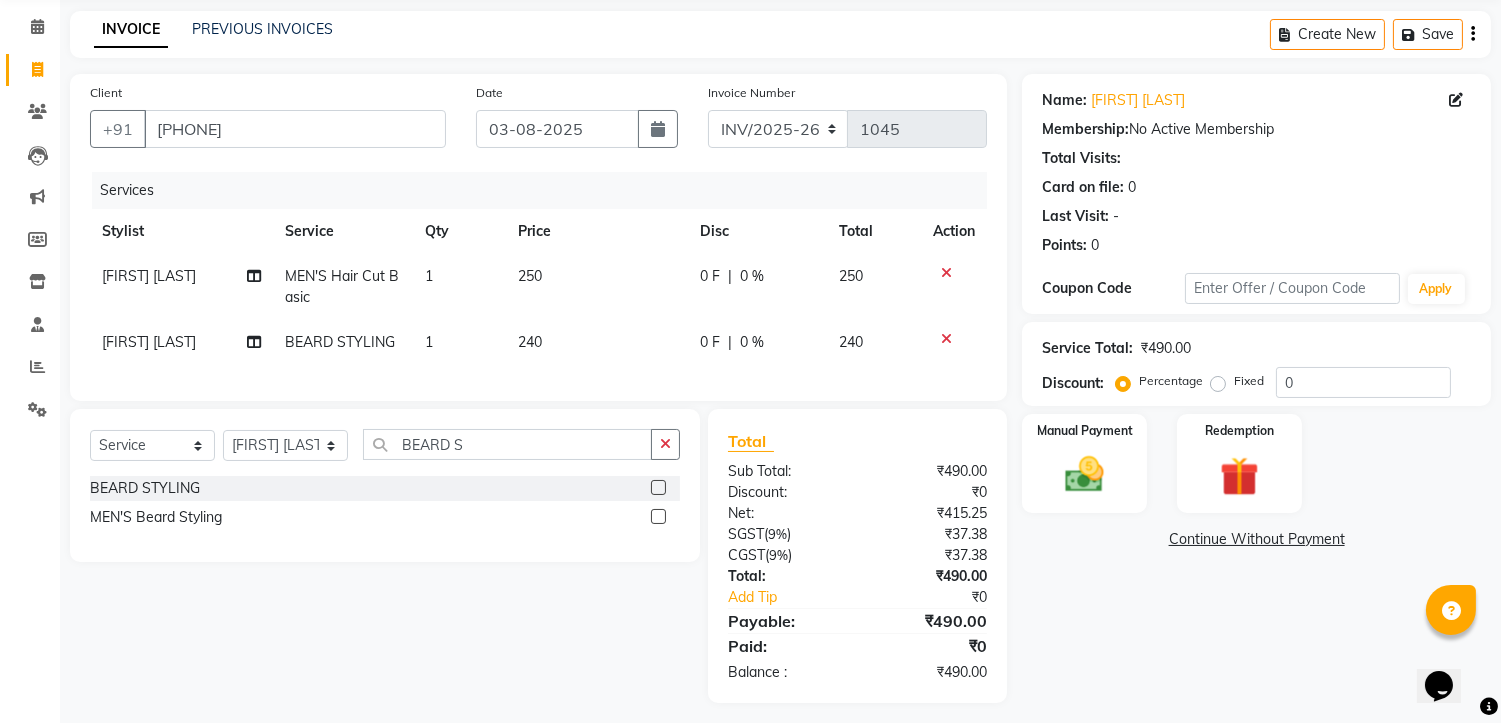 click on "Fixed" 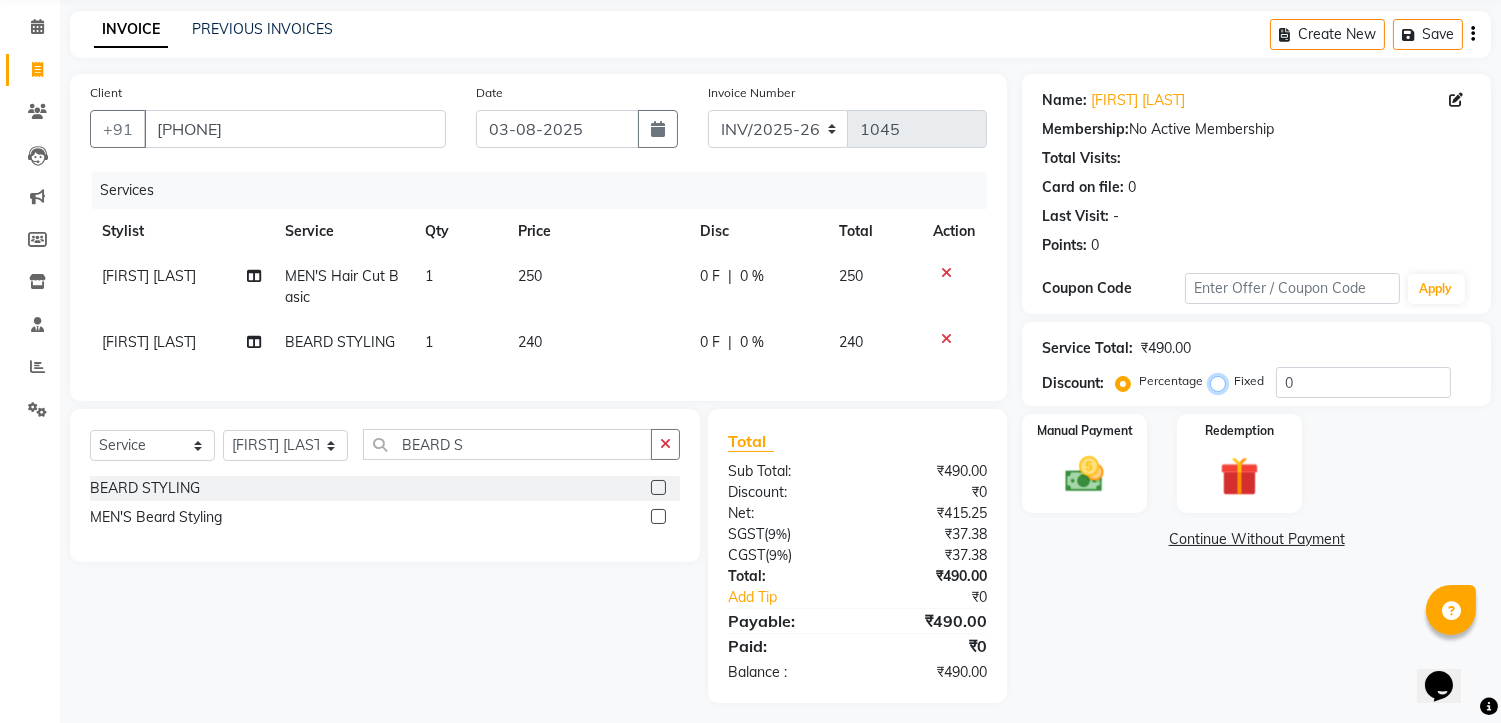 click on "Fixed" at bounding box center (1222, 381) 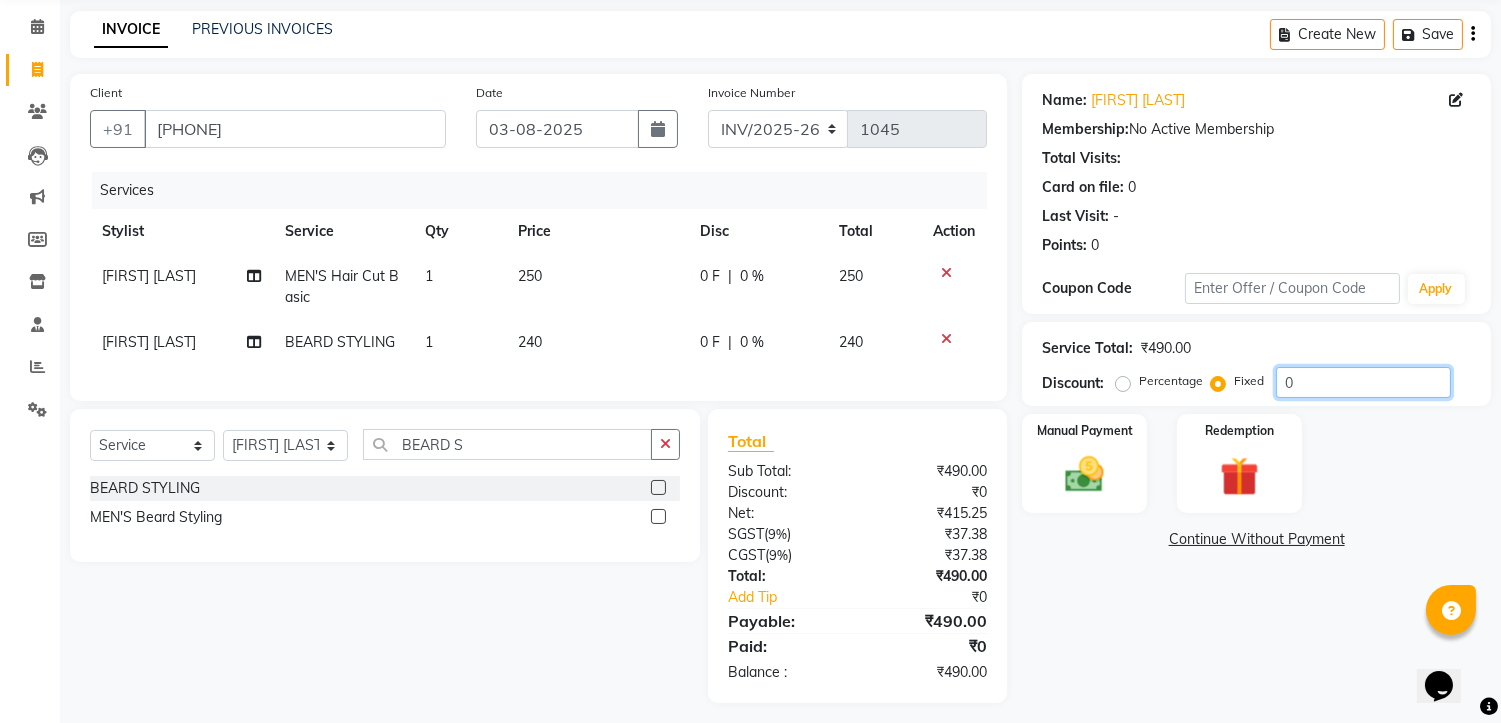 click on "0" 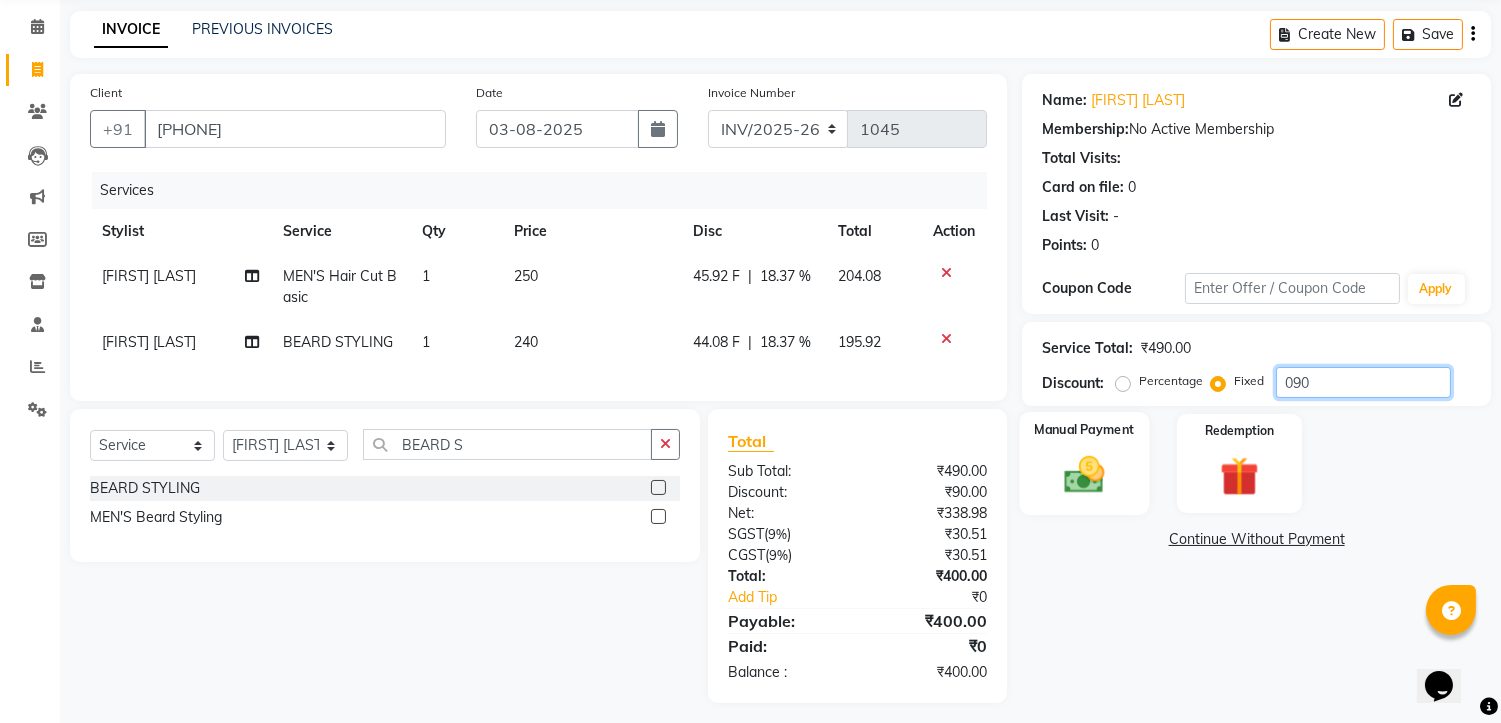 type on "090" 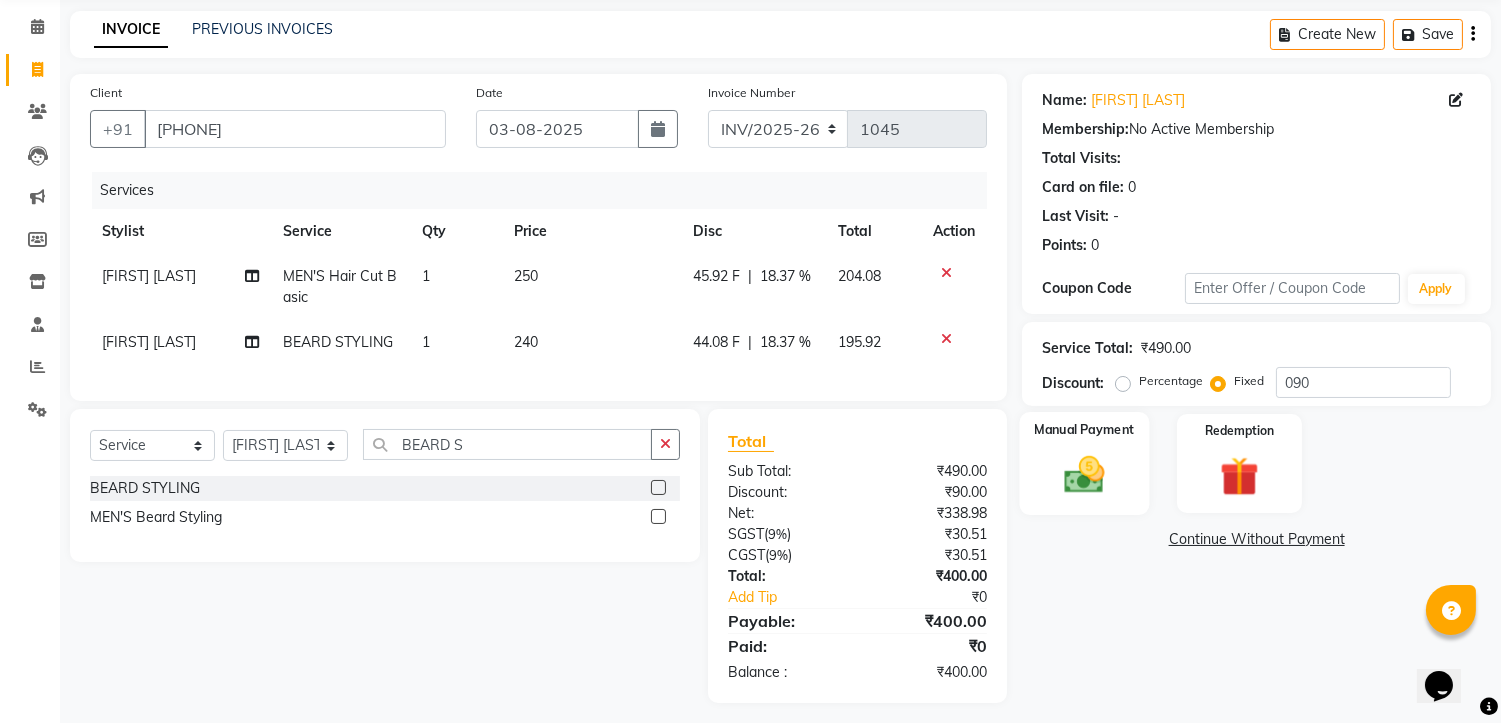 click 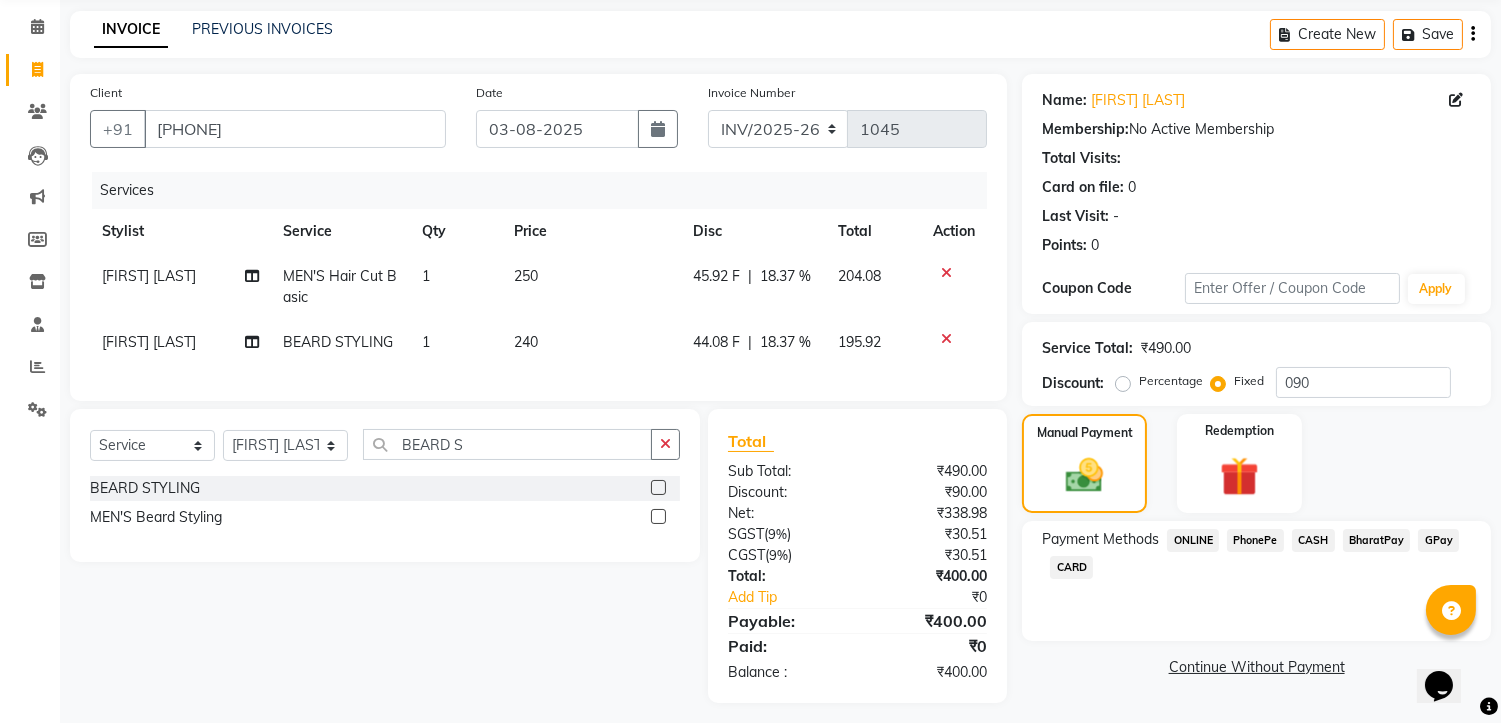 click on "PhonePe" 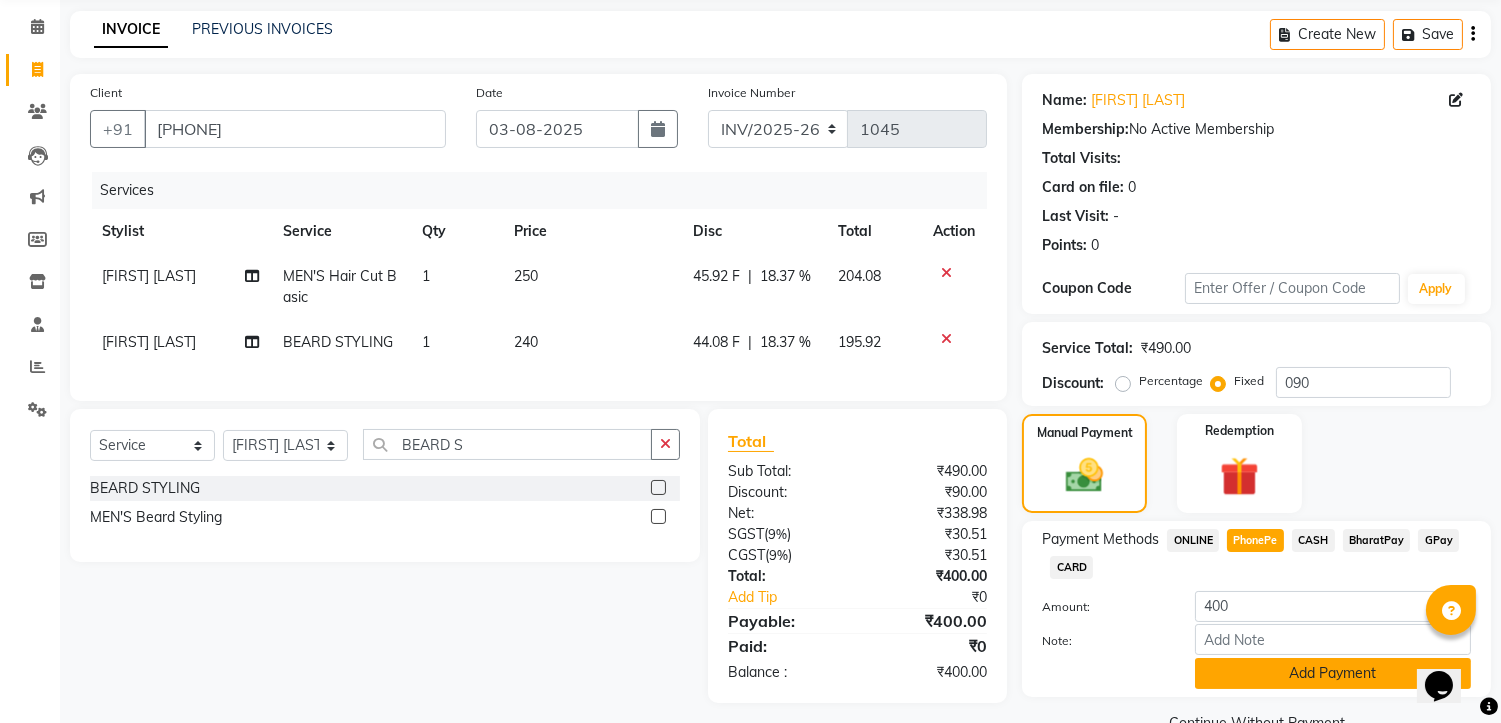 click on "Add Payment" 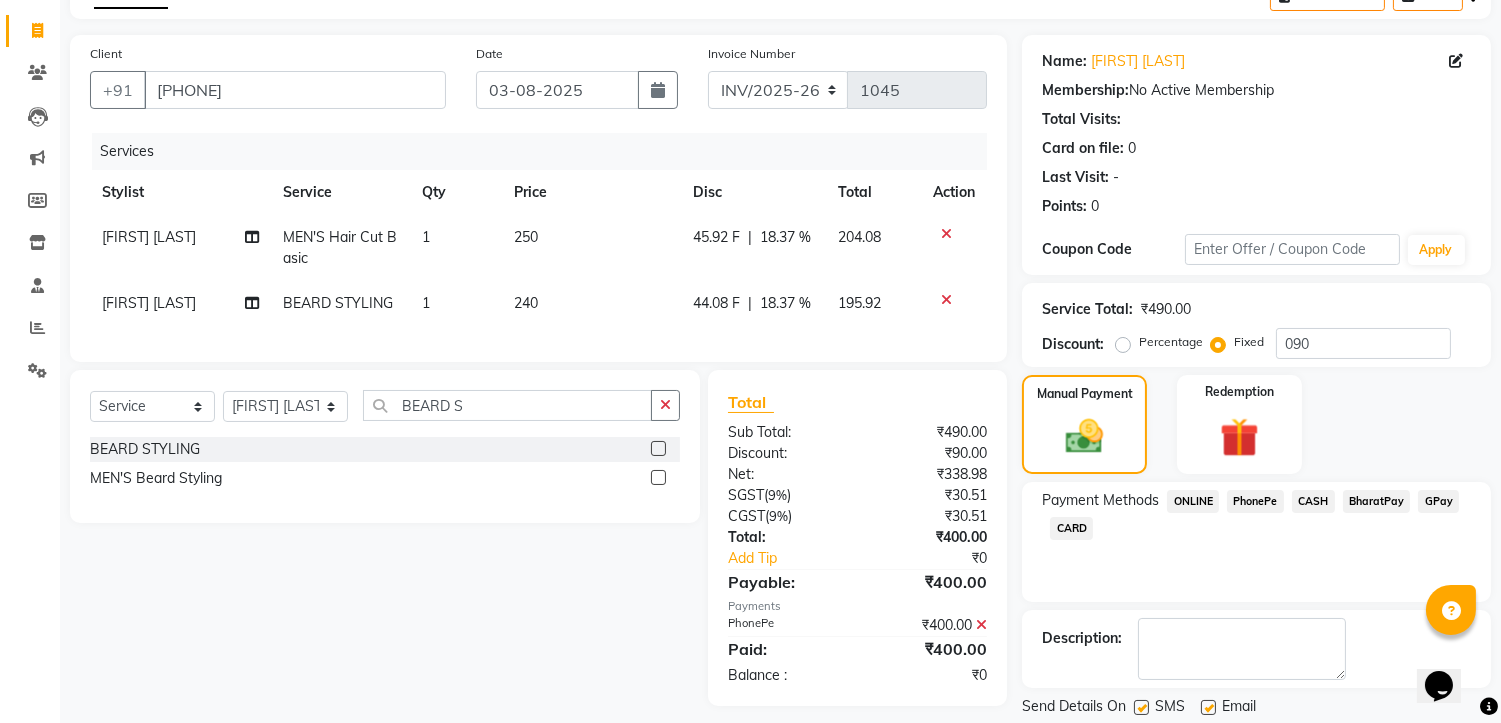 scroll, scrollTop: 176, scrollLeft: 0, axis: vertical 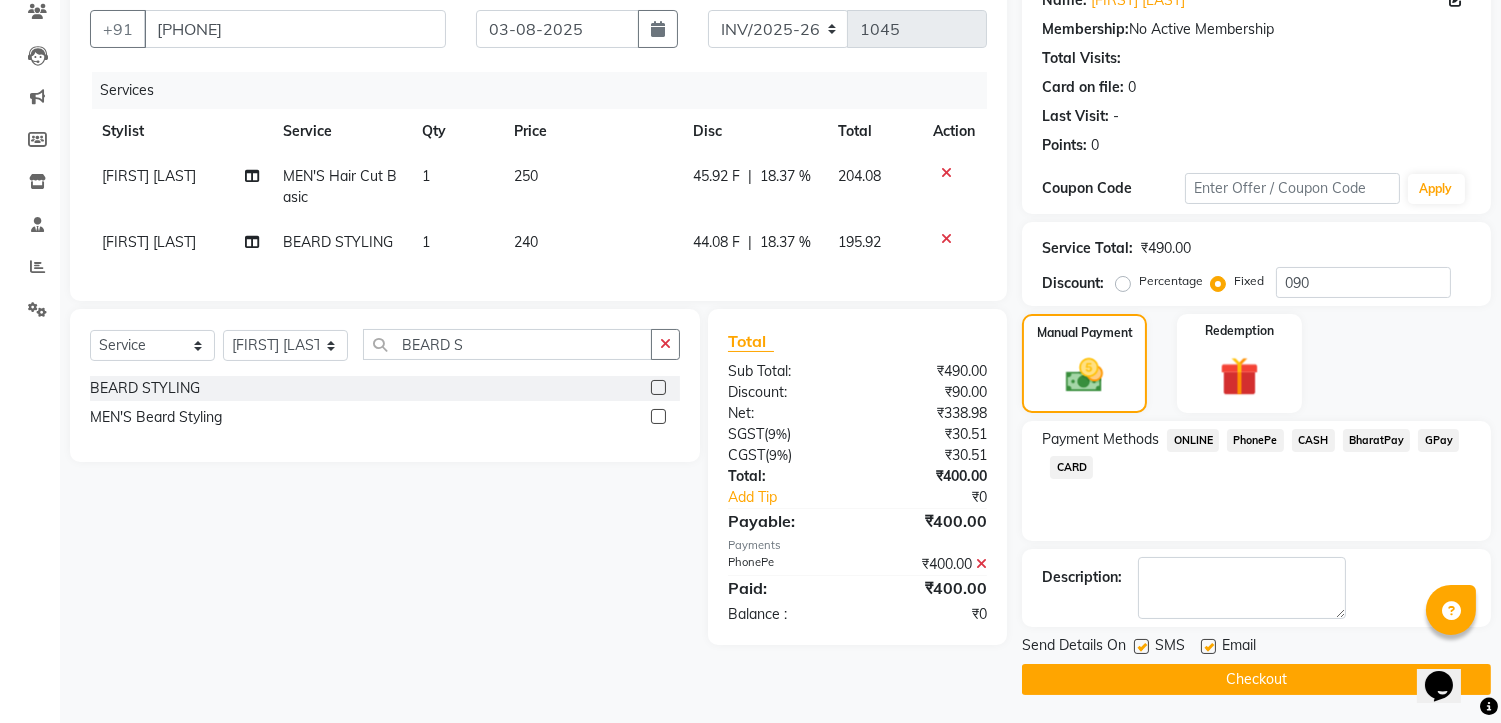 click on "Checkout" 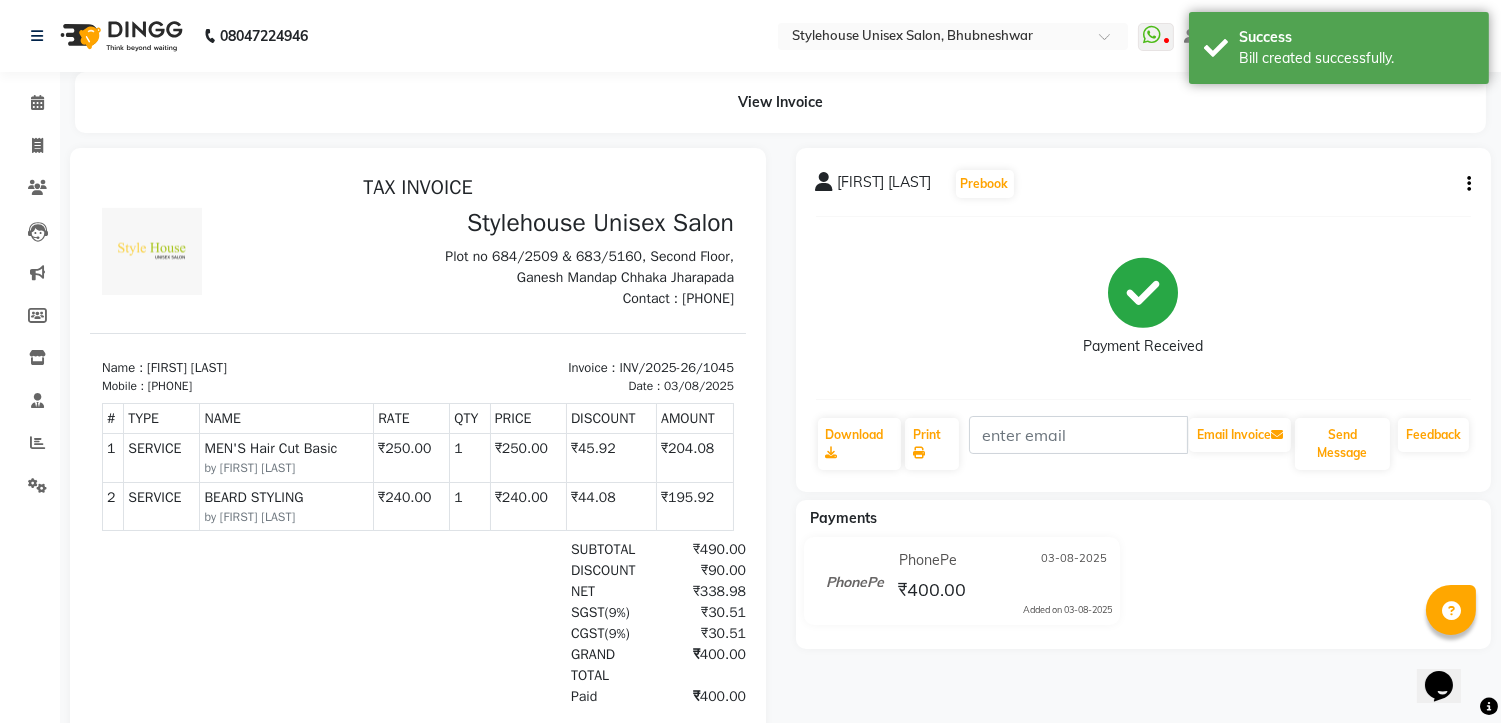 scroll, scrollTop: 0, scrollLeft: 0, axis: both 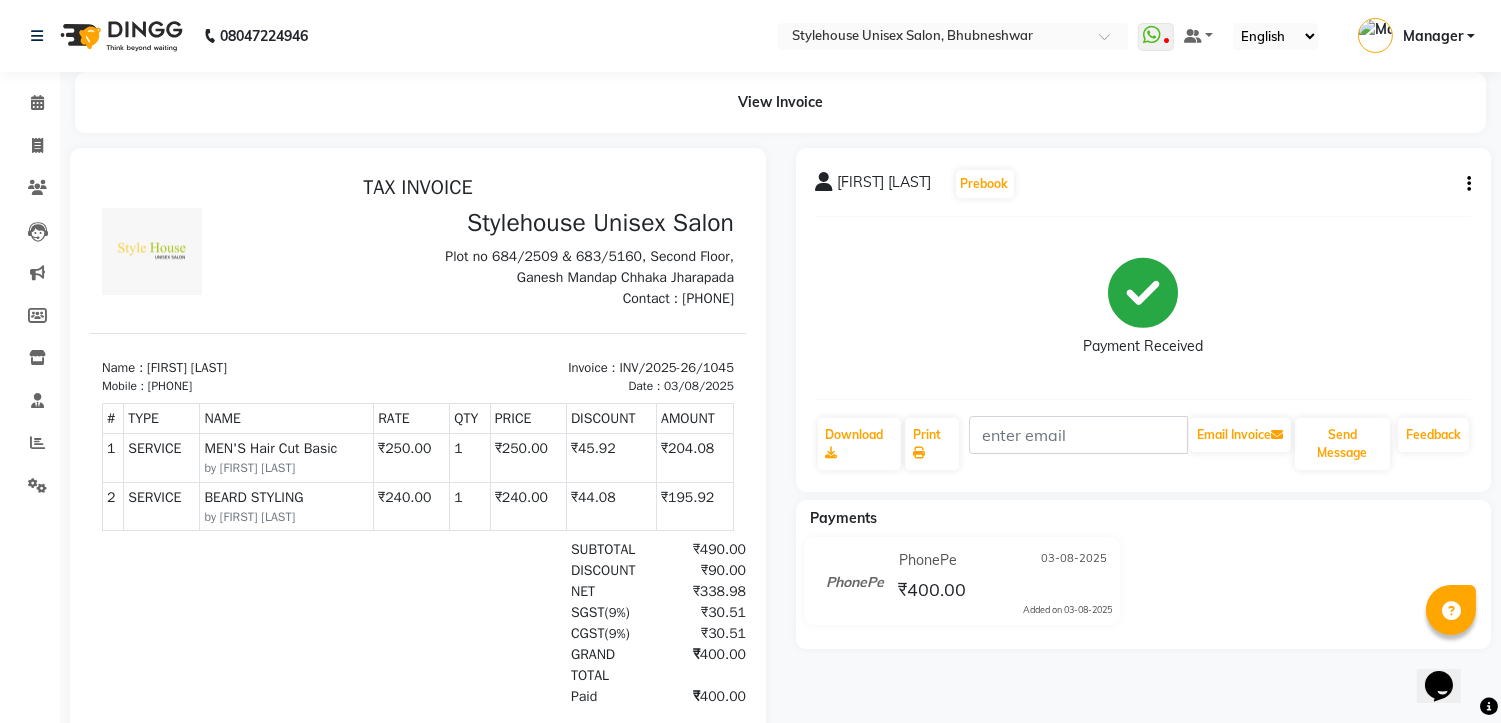 drag, startPoint x: 165, startPoint y: 384, endPoint x: 256, endPoint y: 389, distance: 91.13726 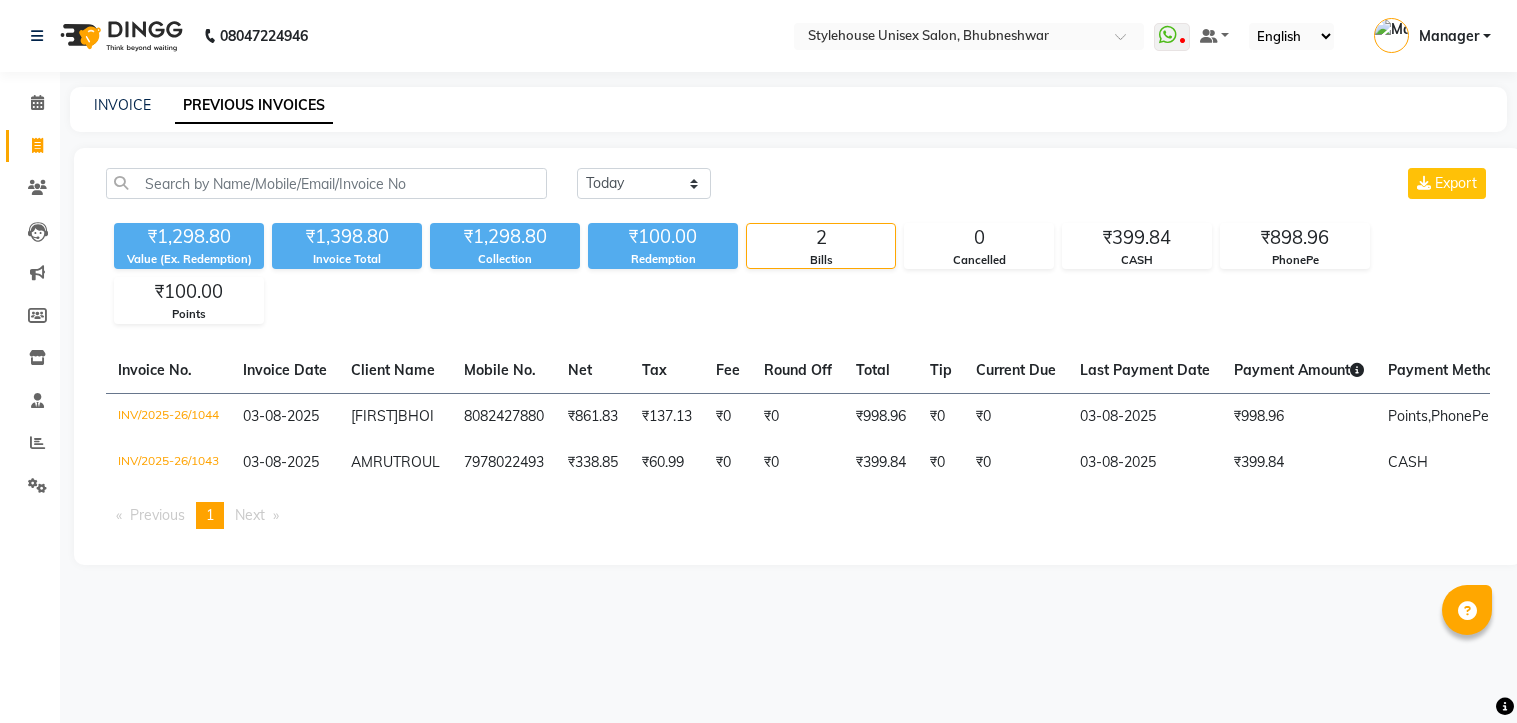 scroll, scrollTop: 0, scrollLeft: 0, axis: both 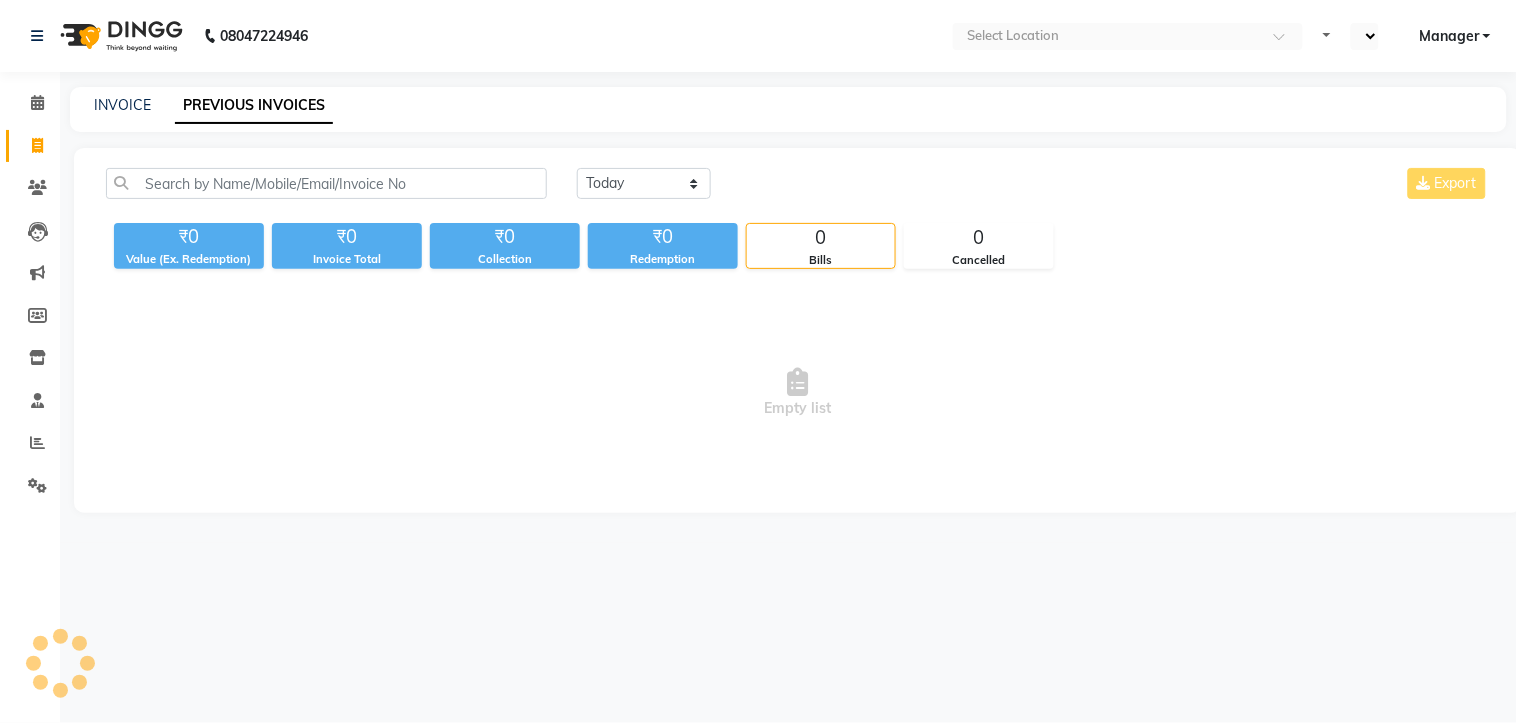 select on "en" 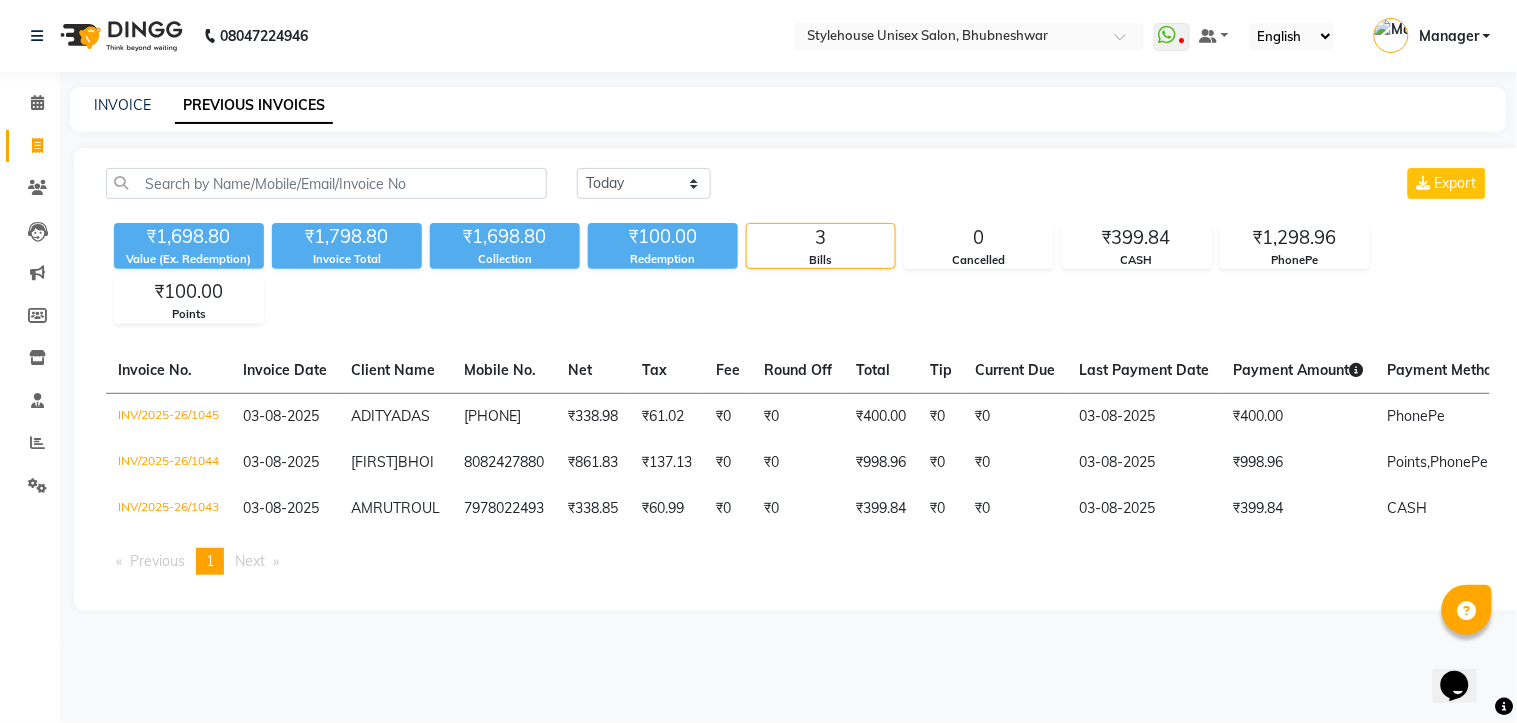 scroll, scrollTop: 0, scrollLeft: 0, axis: both 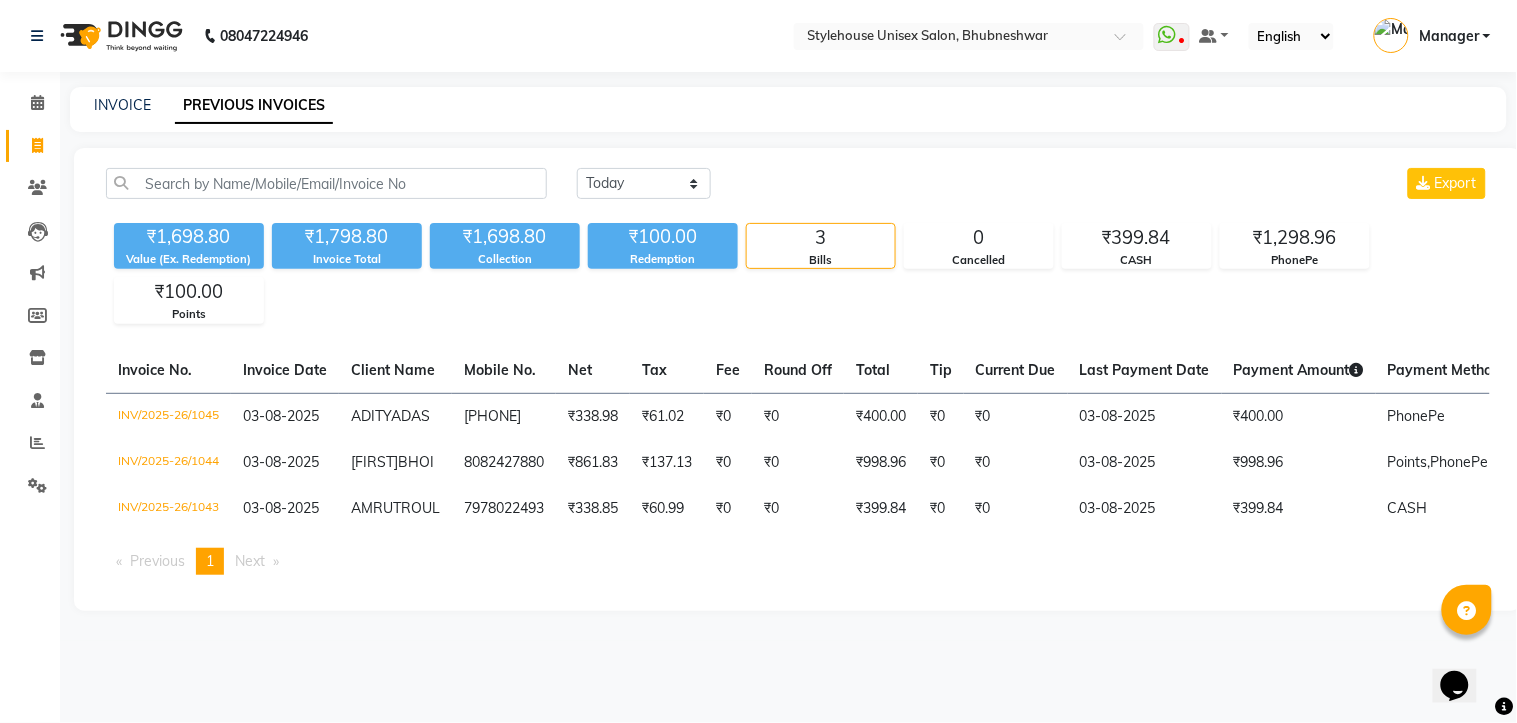 click on "Manager" at bounding box center (1449, 36) 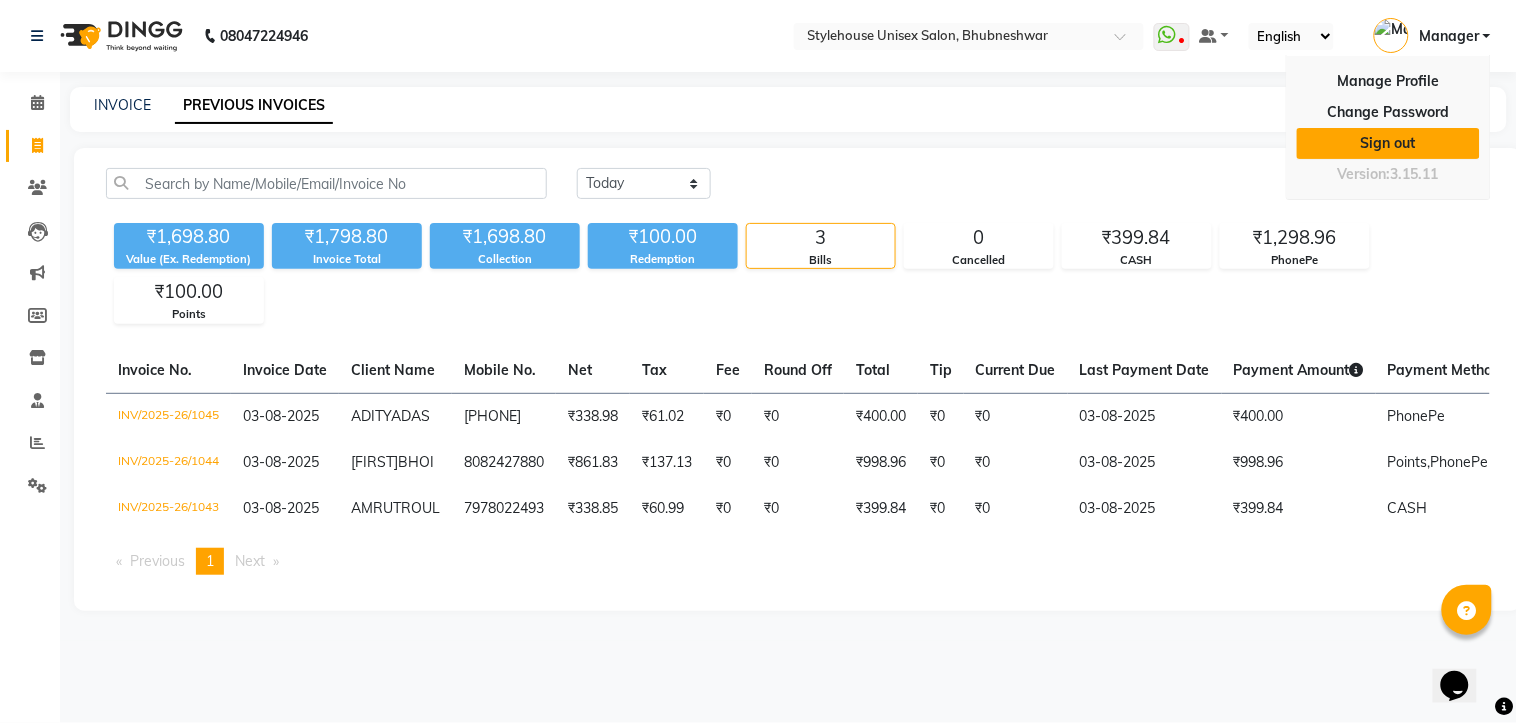 click on "Sign out" at bounding box center [1388, 143] 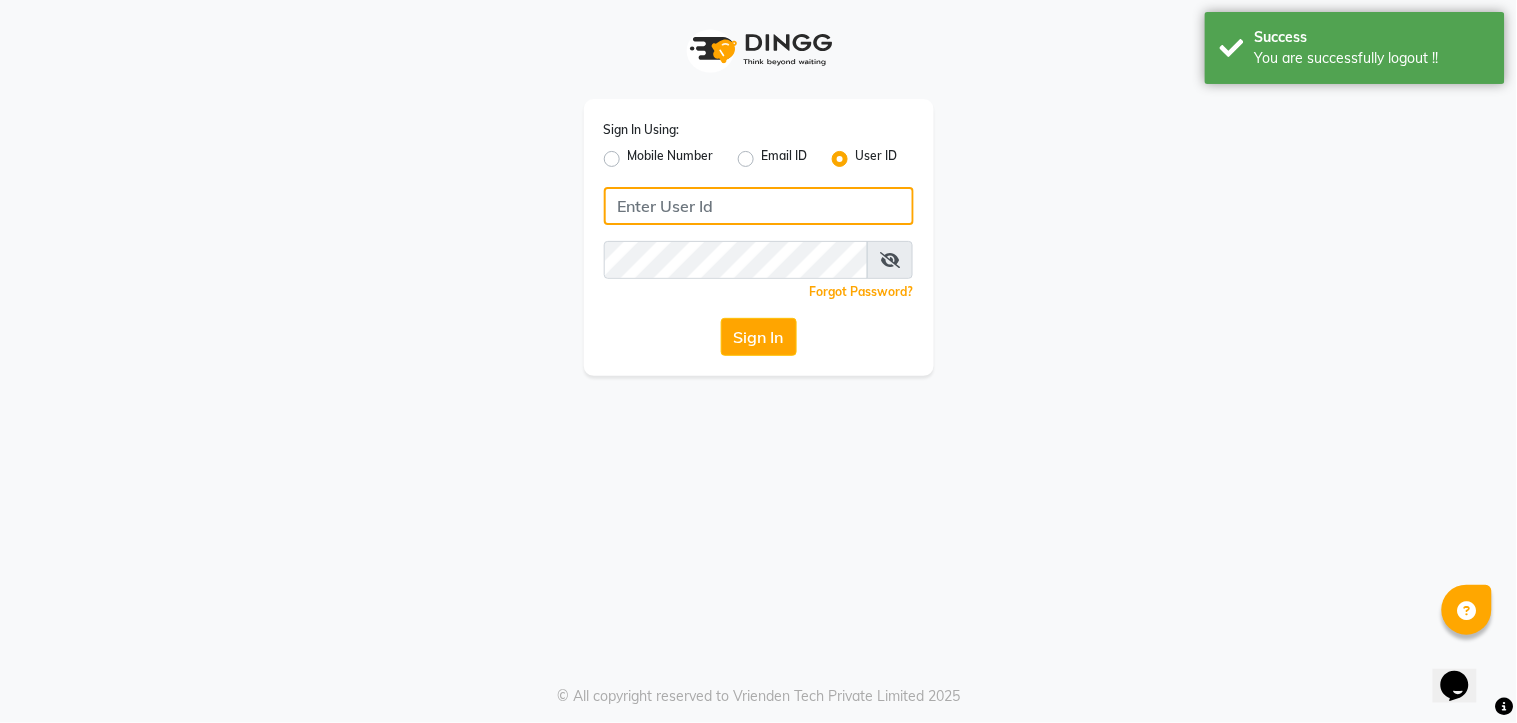 type on "7438832222" 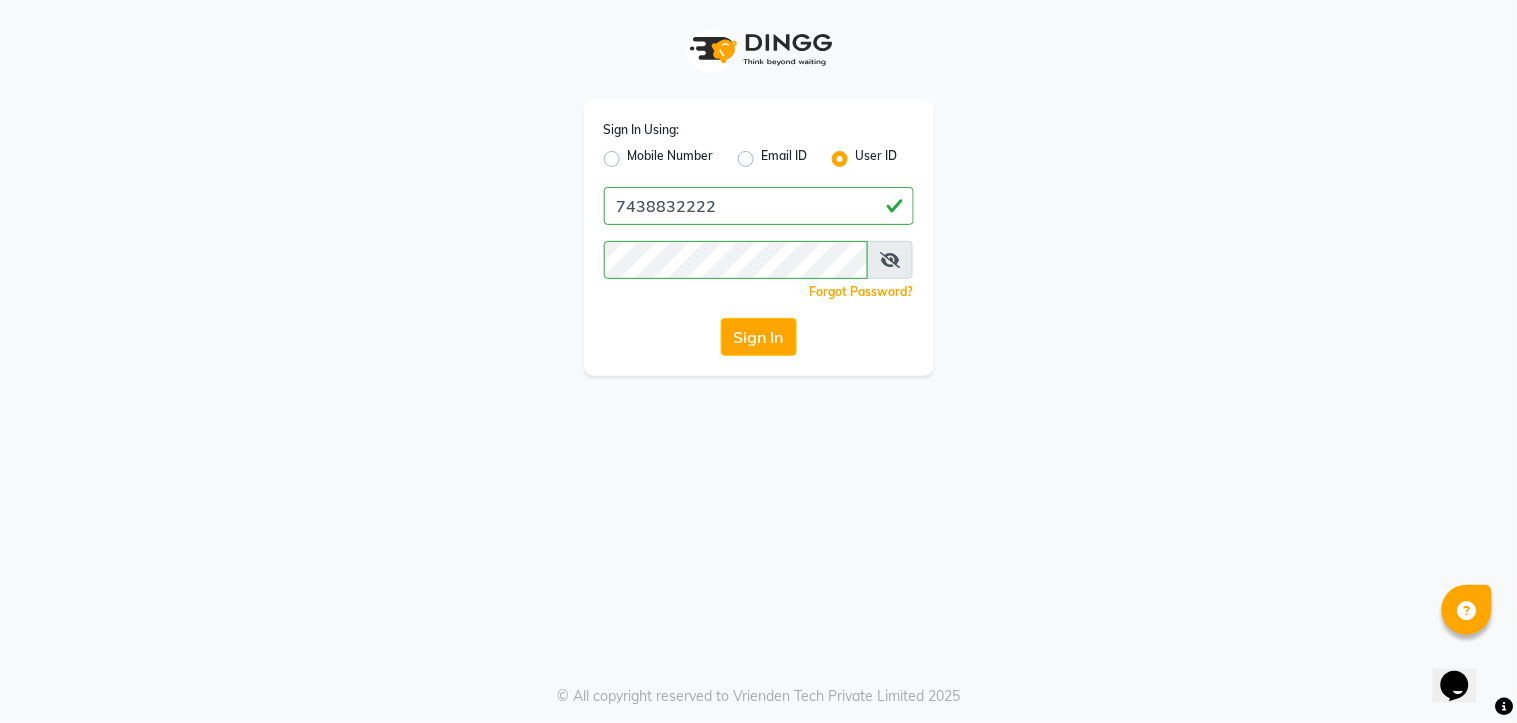 click on "Mobile Number" 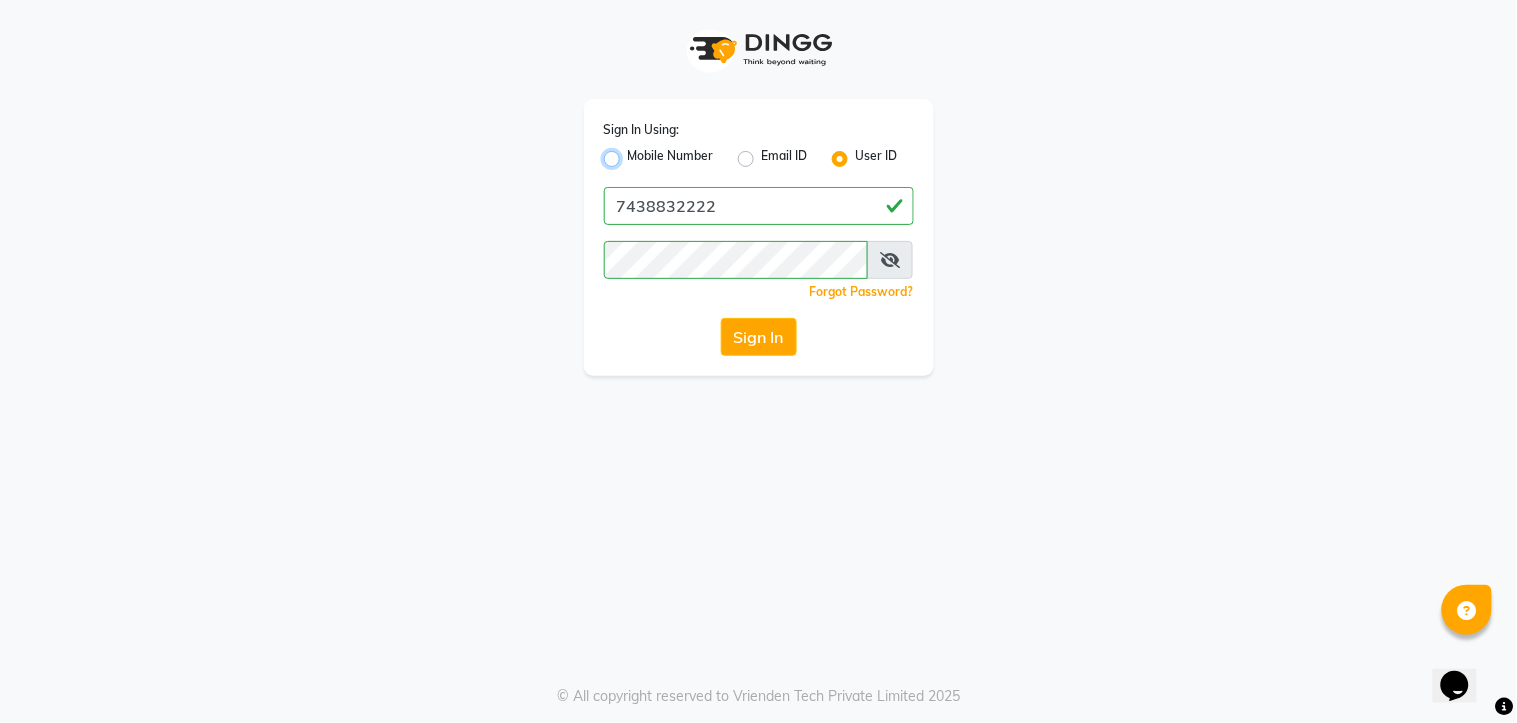 click on "Mobile Number" at bounding box center [634, 153] 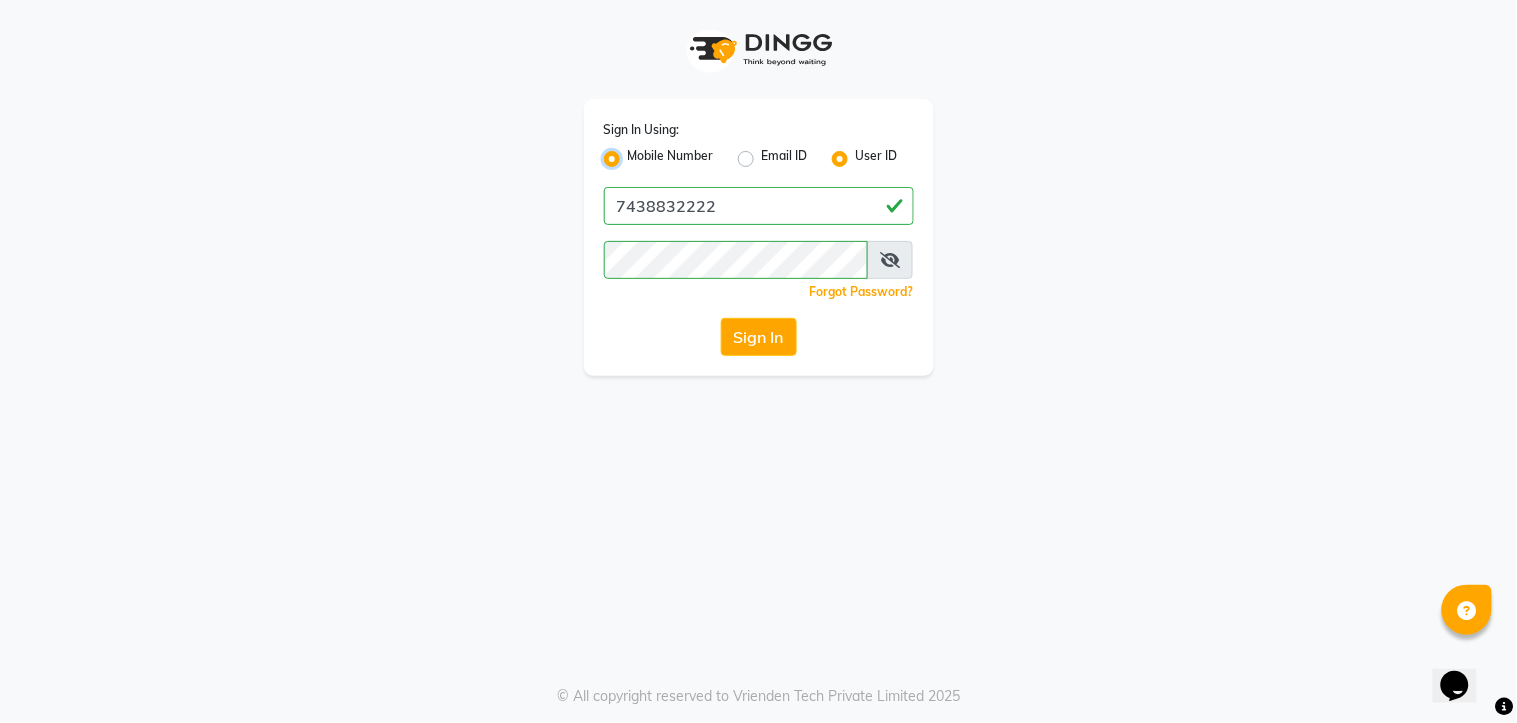 radio on "false" 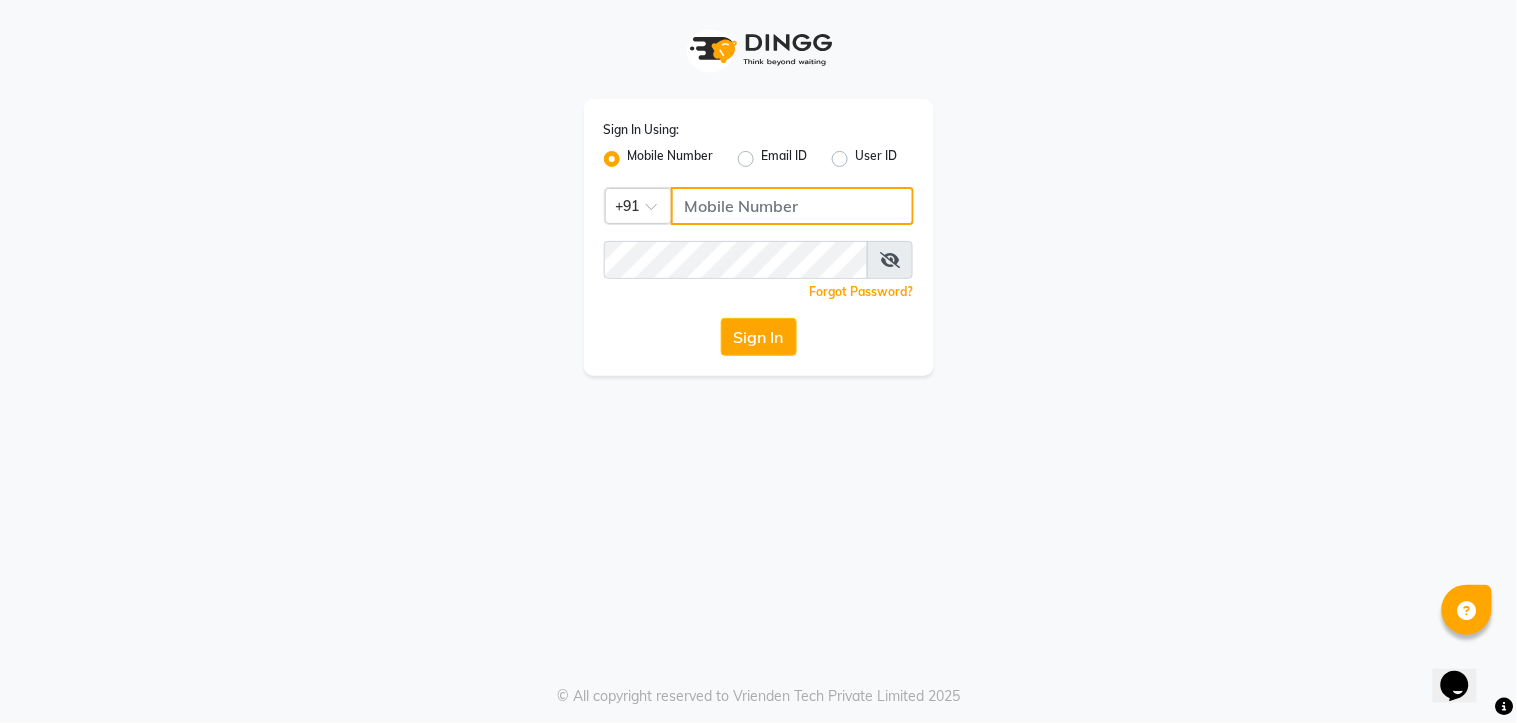 click 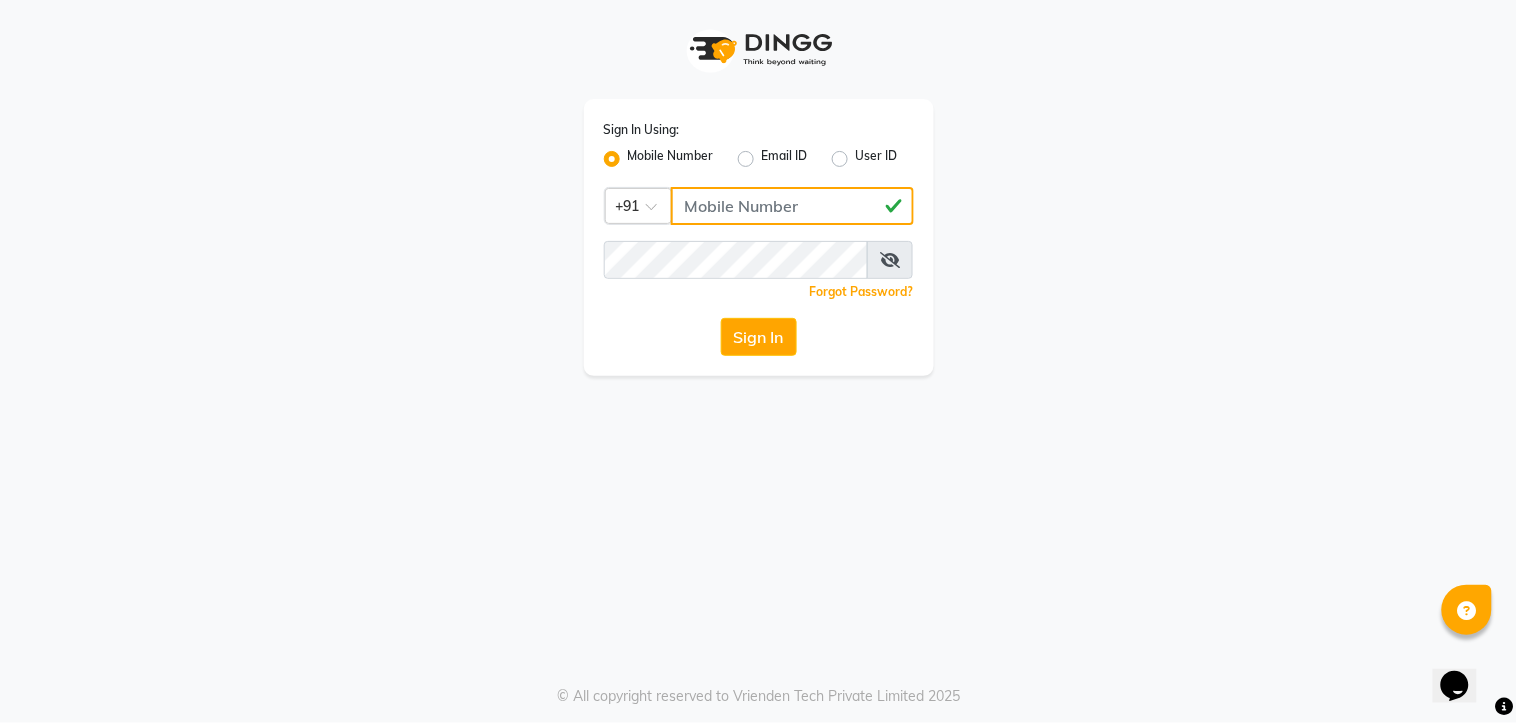 type on "[PHONE]" 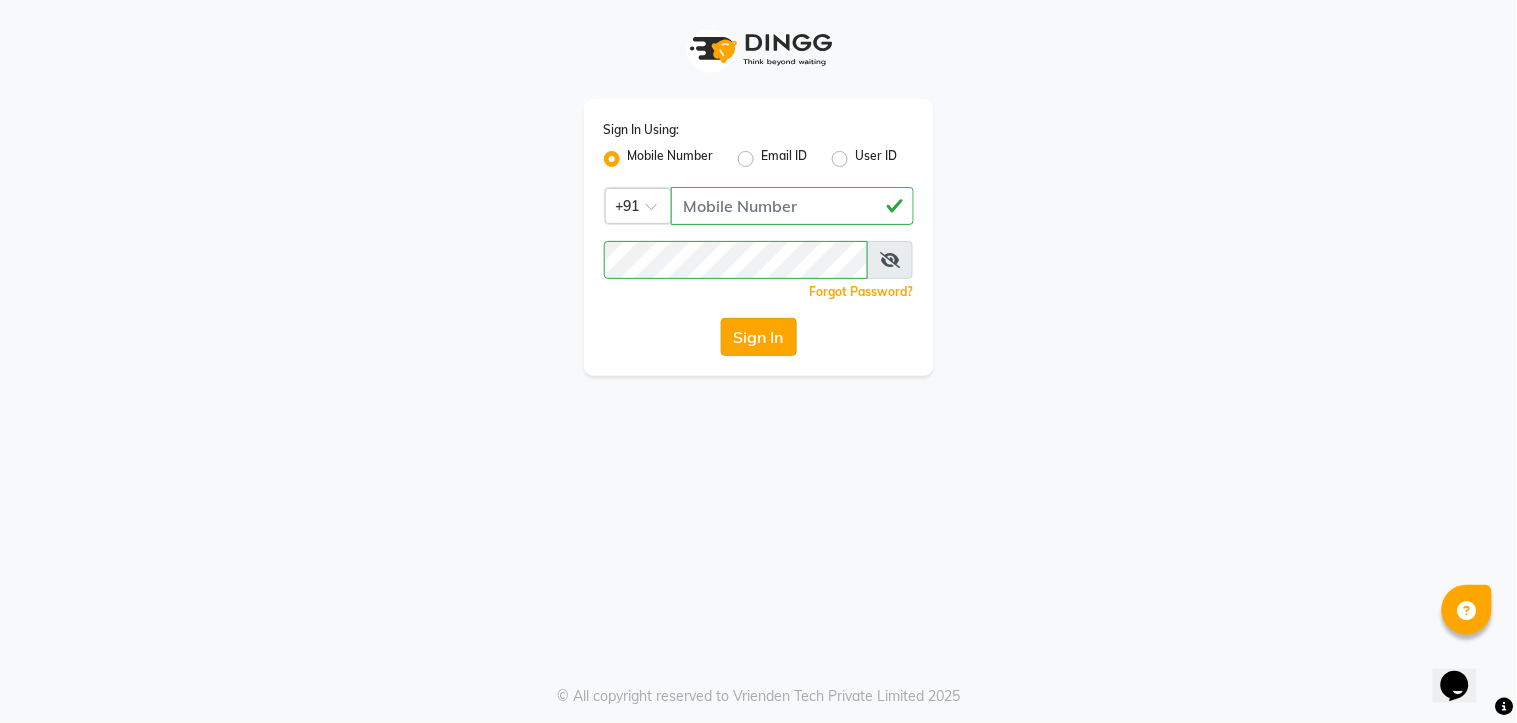 click on "Sign In" 